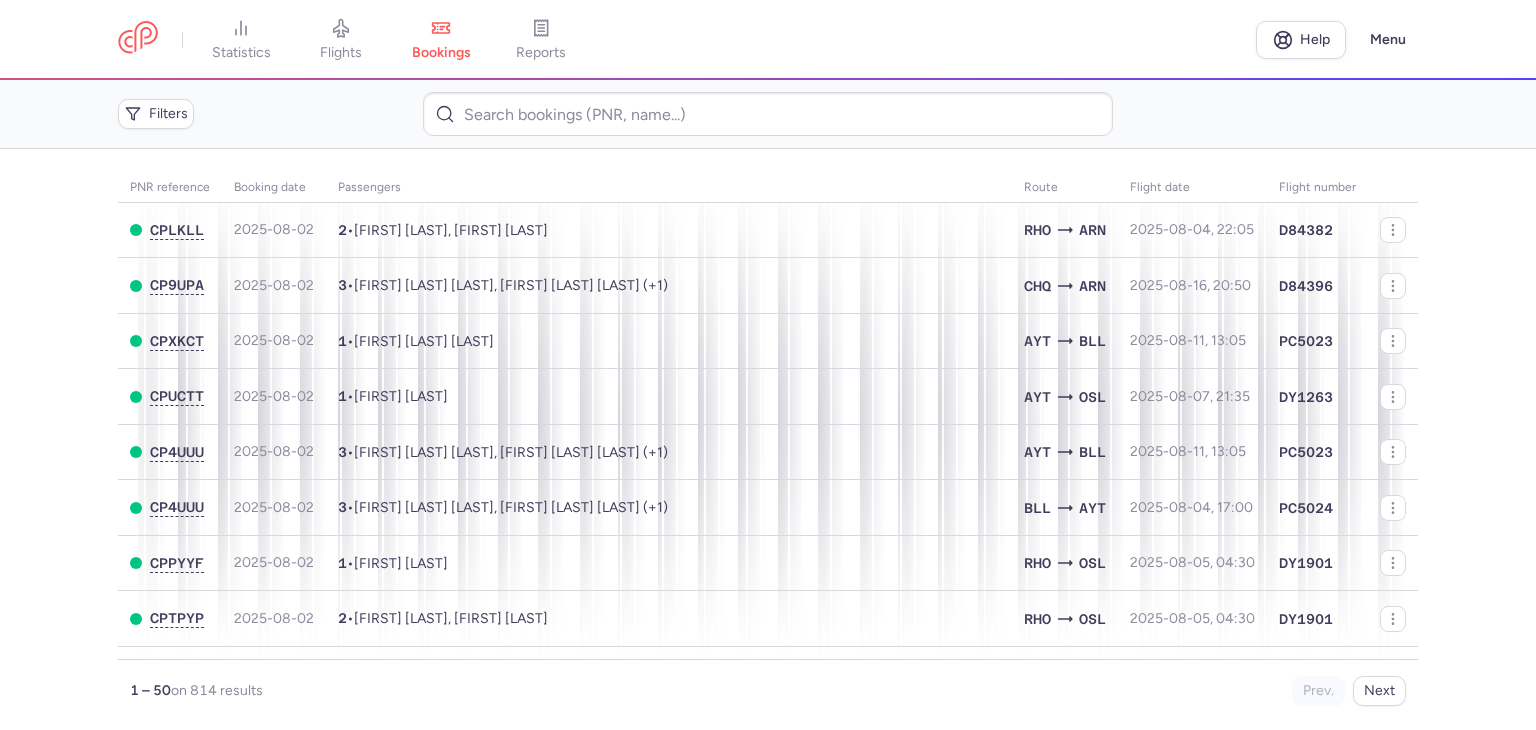 scroll, scrollTop: 0, scrollLeft: 0, axis: both 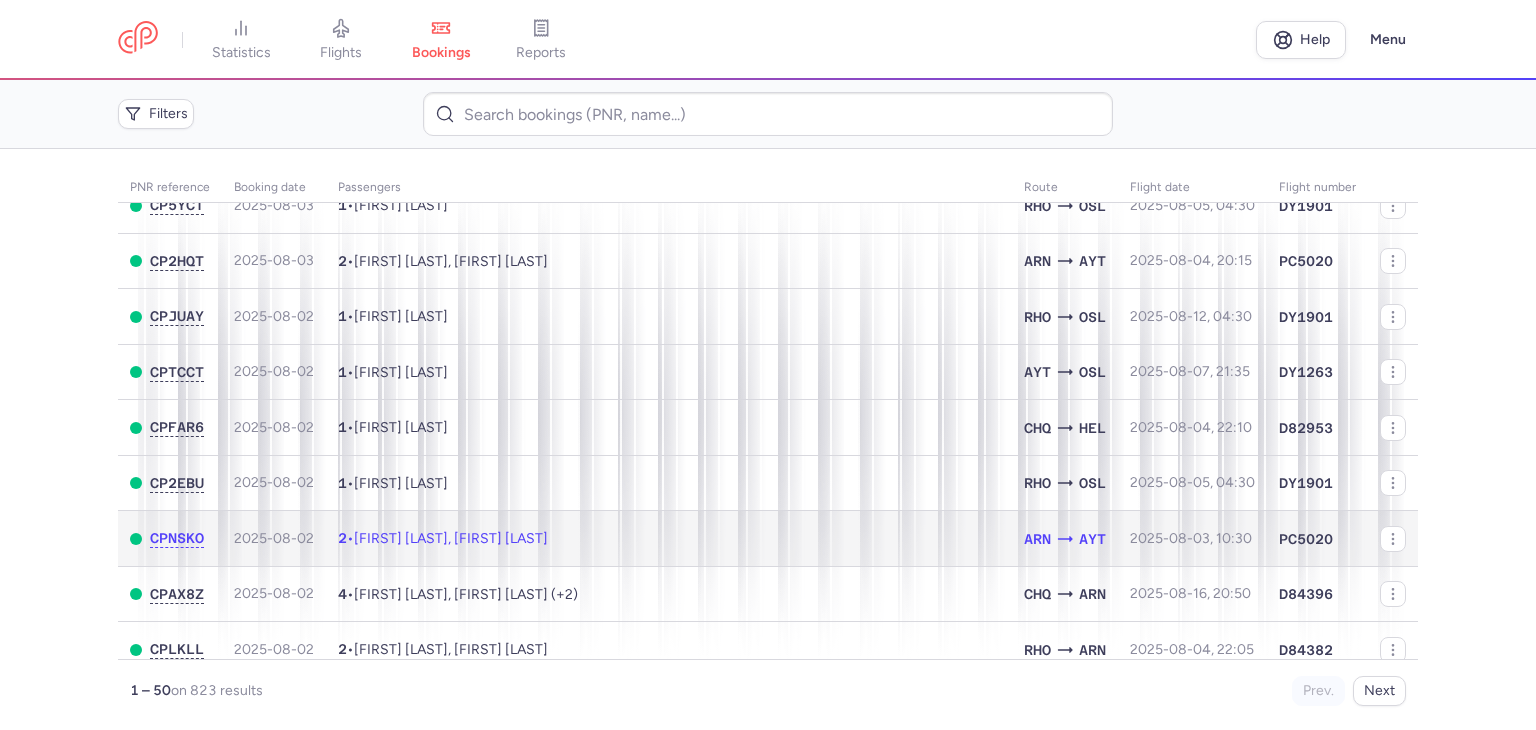 click on "2  •  Mohamed Aymen KHELIF, Hamadi BETTAIEB" at bounding box center (669, 539) 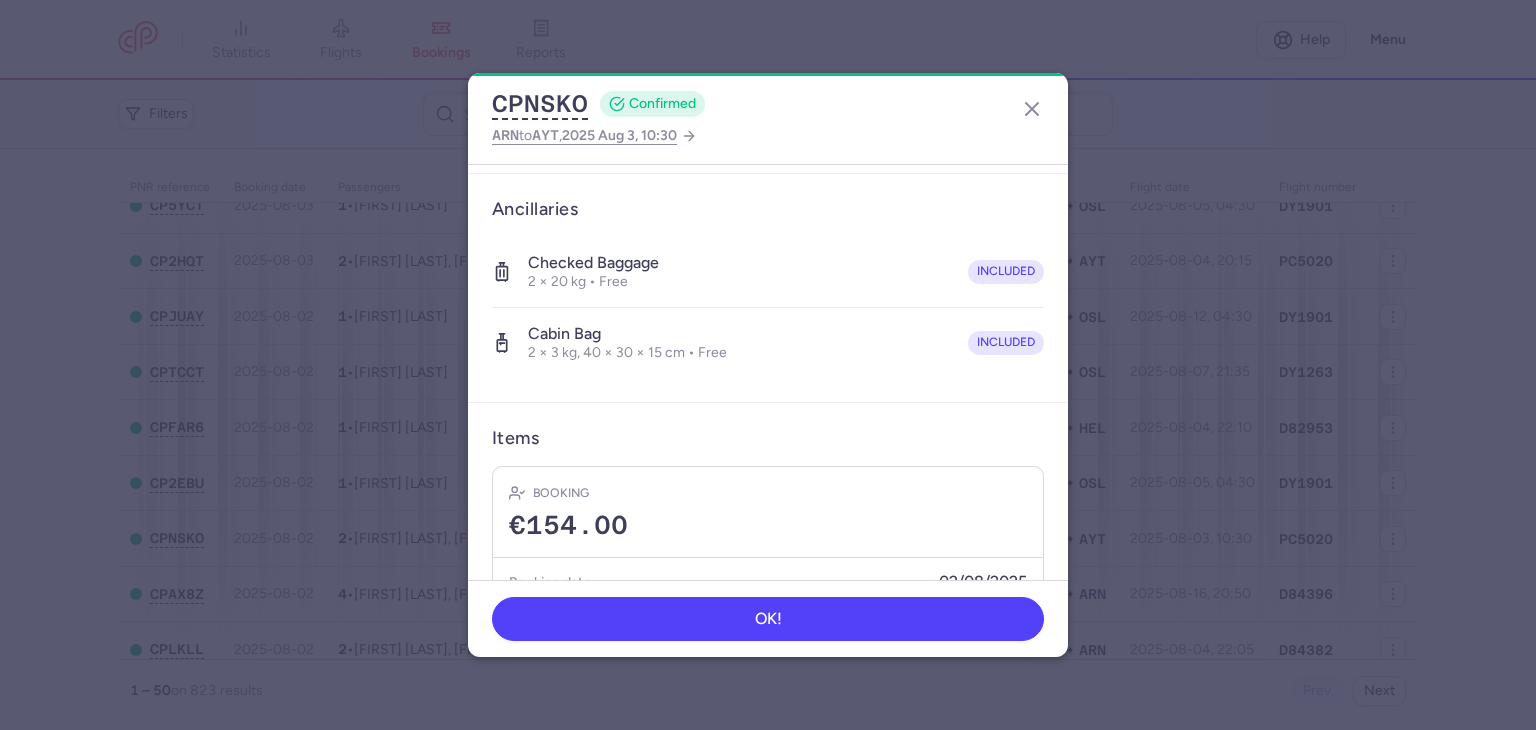 scroll, scrollTop: 464, scrollLeft: 0, axis: vertical 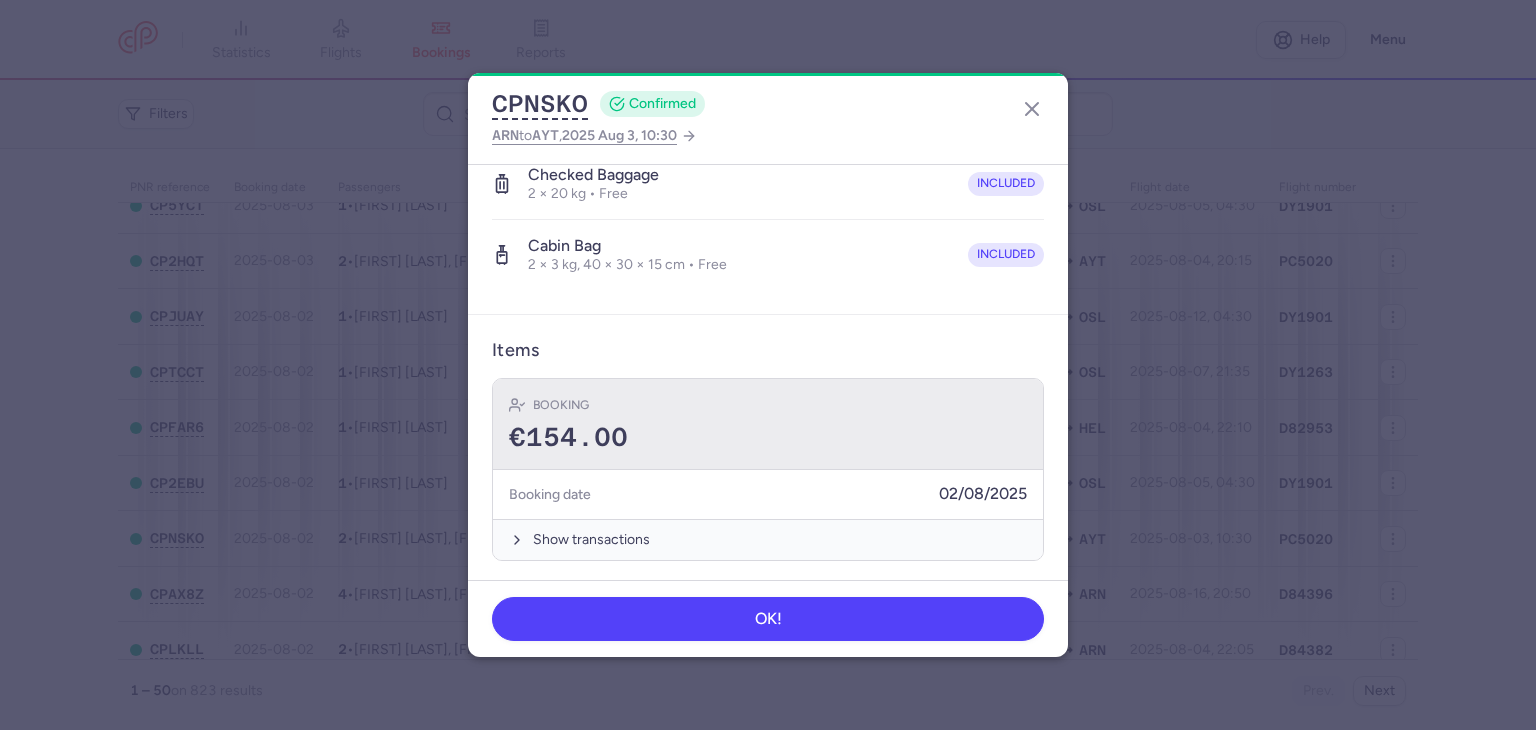click on "Booking €154.00" at bounding box center [768, 424] 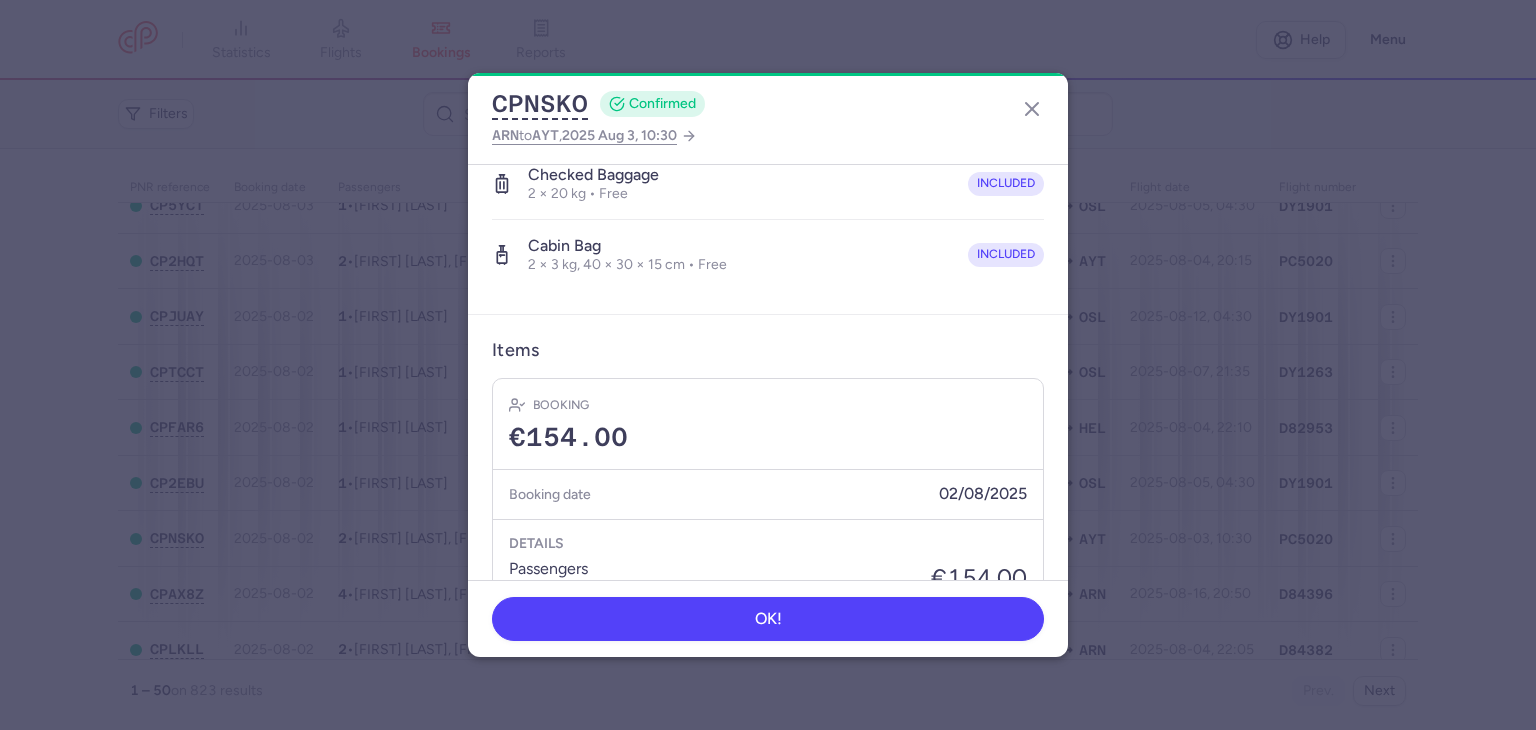click on "CPNSKO  CONFIRMED ARN  to  AYT ,  2025 Aug 3, 10:30 General information CP reference CPNSKO Reservation  Check reservation  Passengers mohamed aymen KHELIF  Male • Born 23/10/1984 hamadi BETTAIEB  Male • Born 07/10/1986 Ancillaries Checked baggage 2 × 20 kg • Free included Cabin bag 2 × 3 kg, 40 × 30 × 15 cm • Free included Items Booking €154.00 Booking date  02/08/2025 Details passengers 2 × €77.00 €154.00 infants 0 × €30.00 €0.00 luggage 2 × €0.00 €0.00 cabin bags 2 × €0.00 €0.00 Transactions NECKERMANNNORDIC €154.00  Hide transactions OK!" 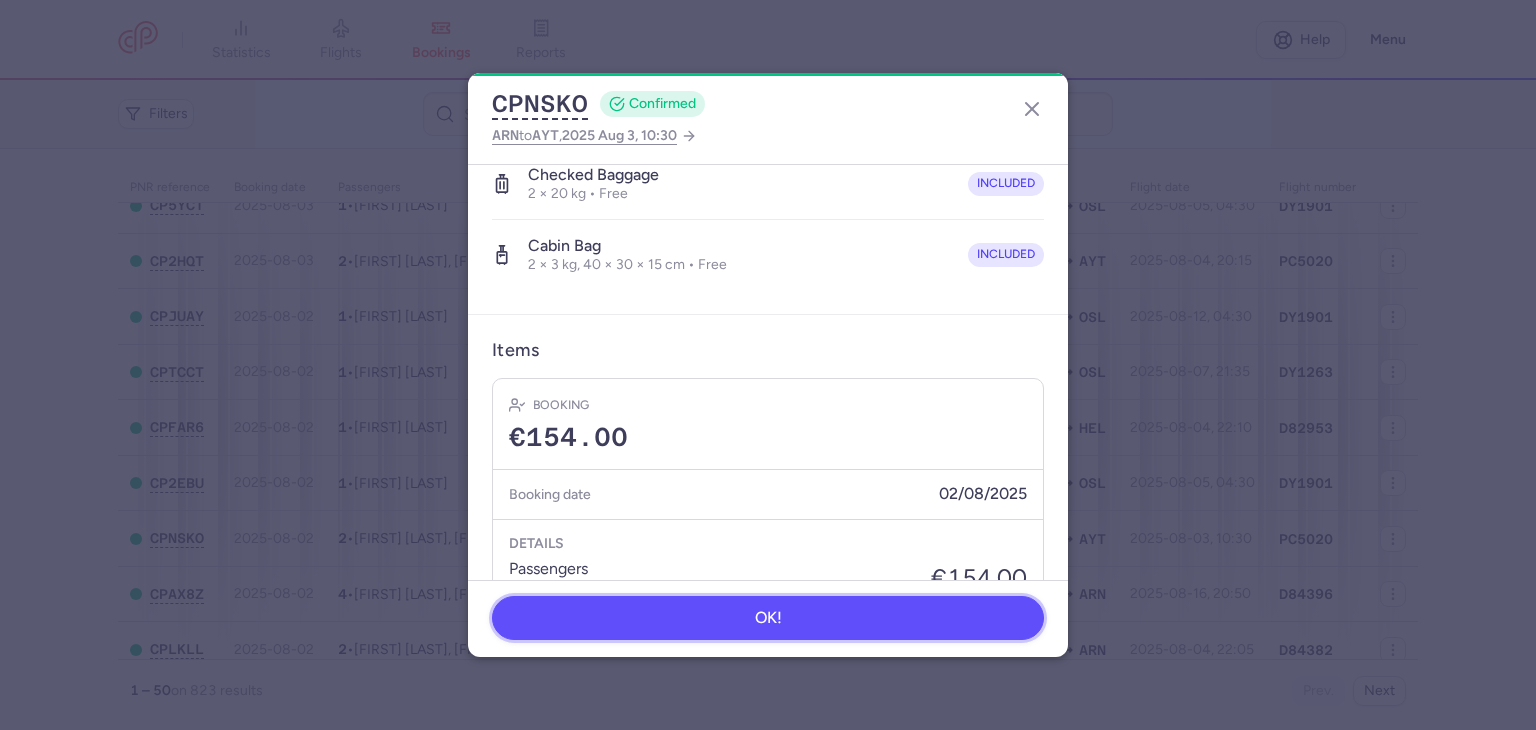 click on "OK!" at bounding box center (768, 618) 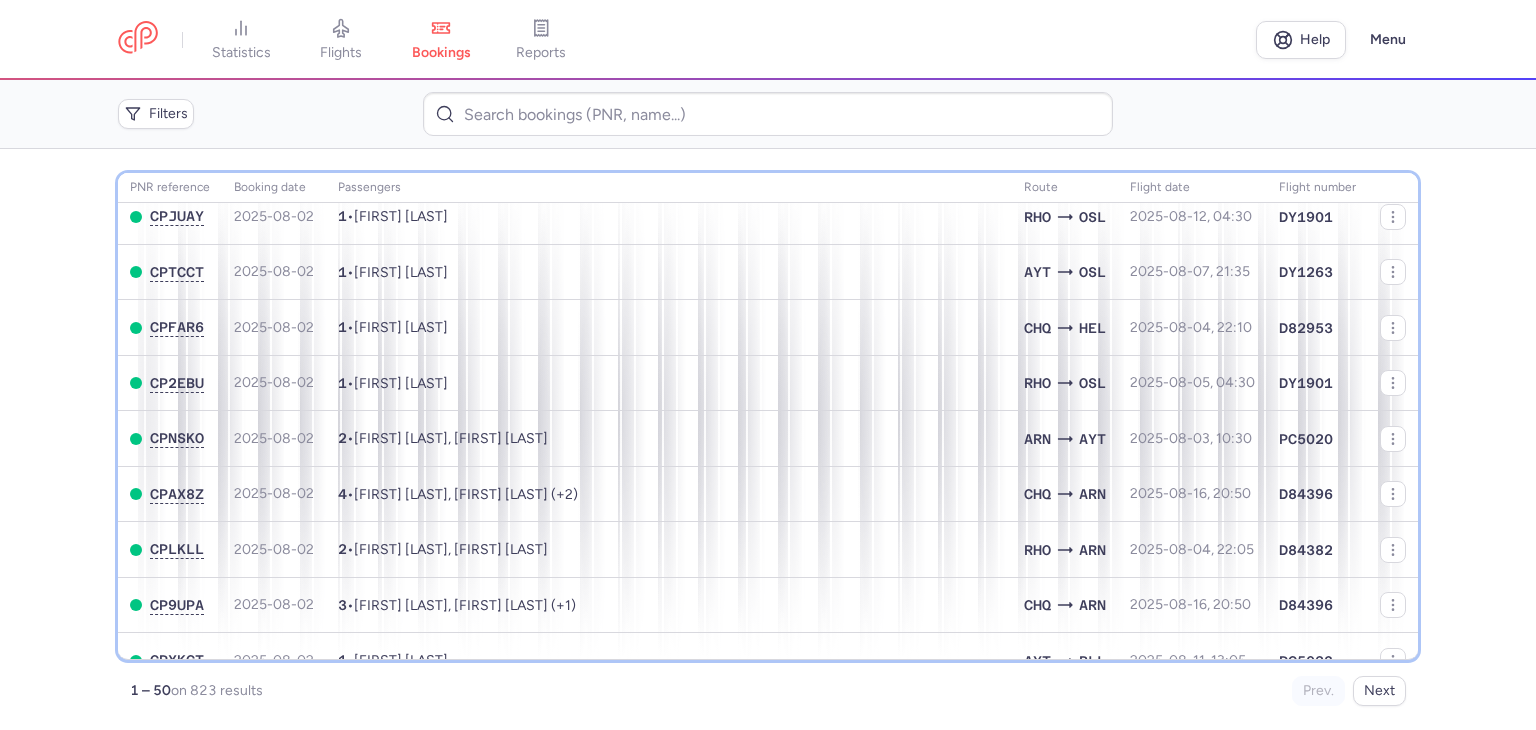 scroll, scrollTop: 204, scrollLeft: 0, axis: vertical 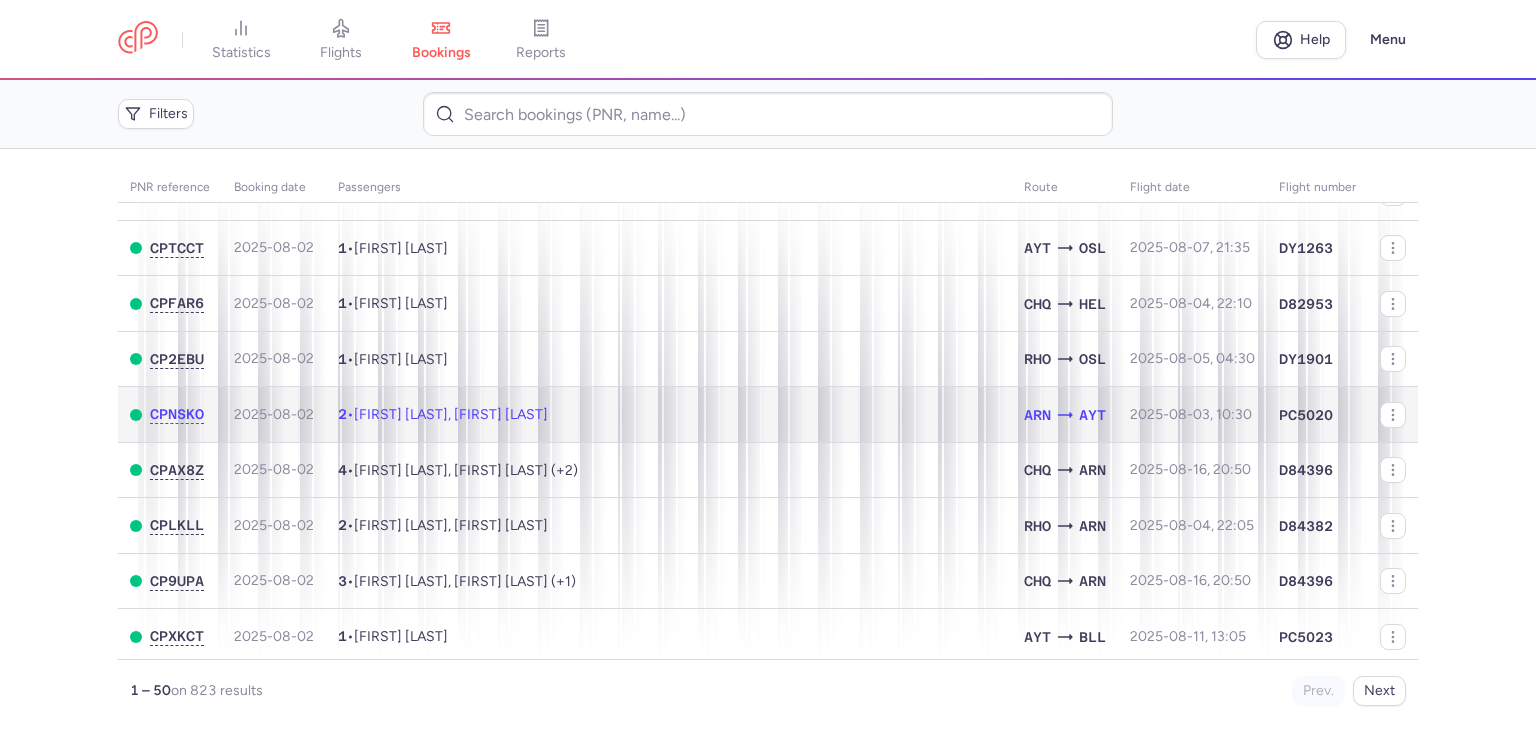 click on "[FIRST] [LAST], [FIRST] [LAST]" at bounding box center (451, 414) 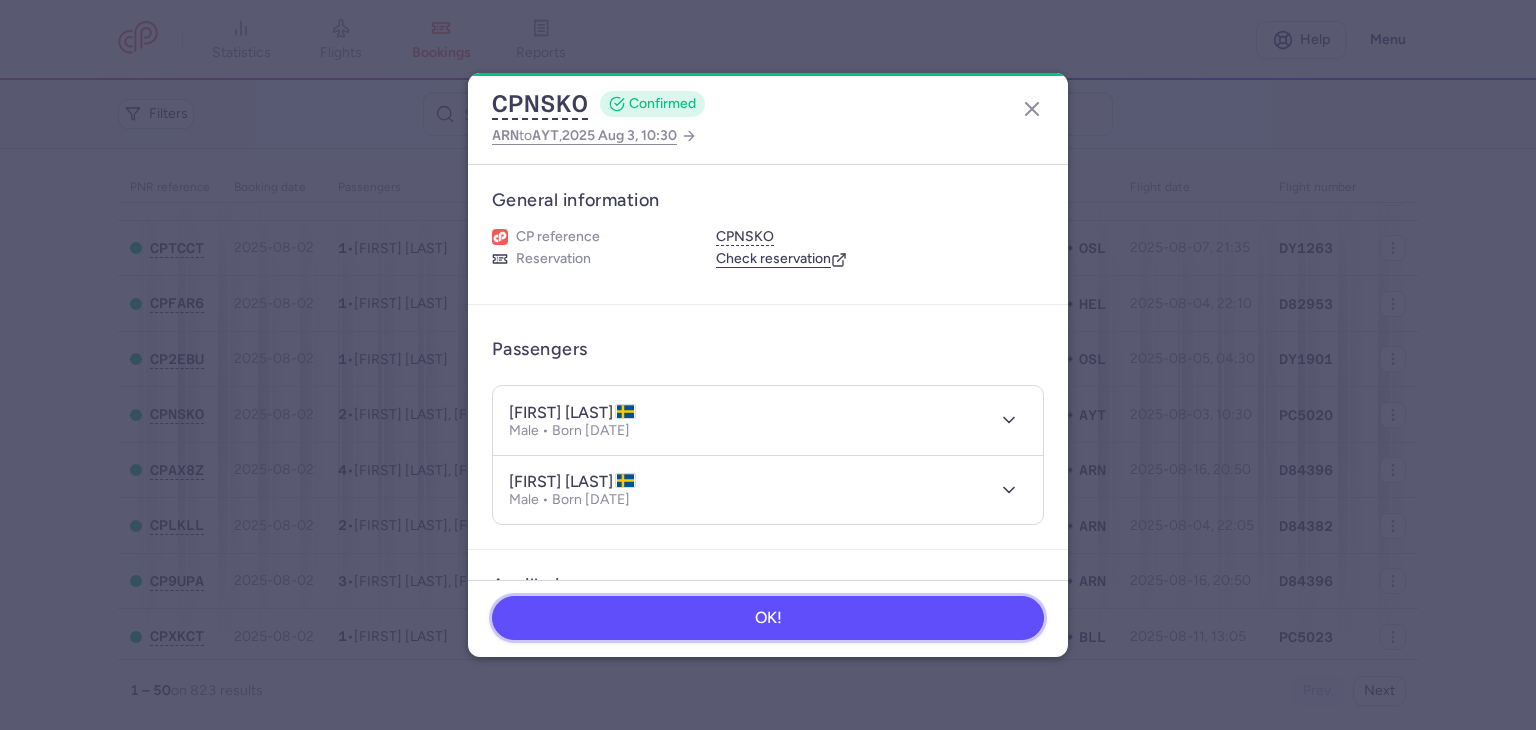 click on "OK!" at bounding box center (768, 618) 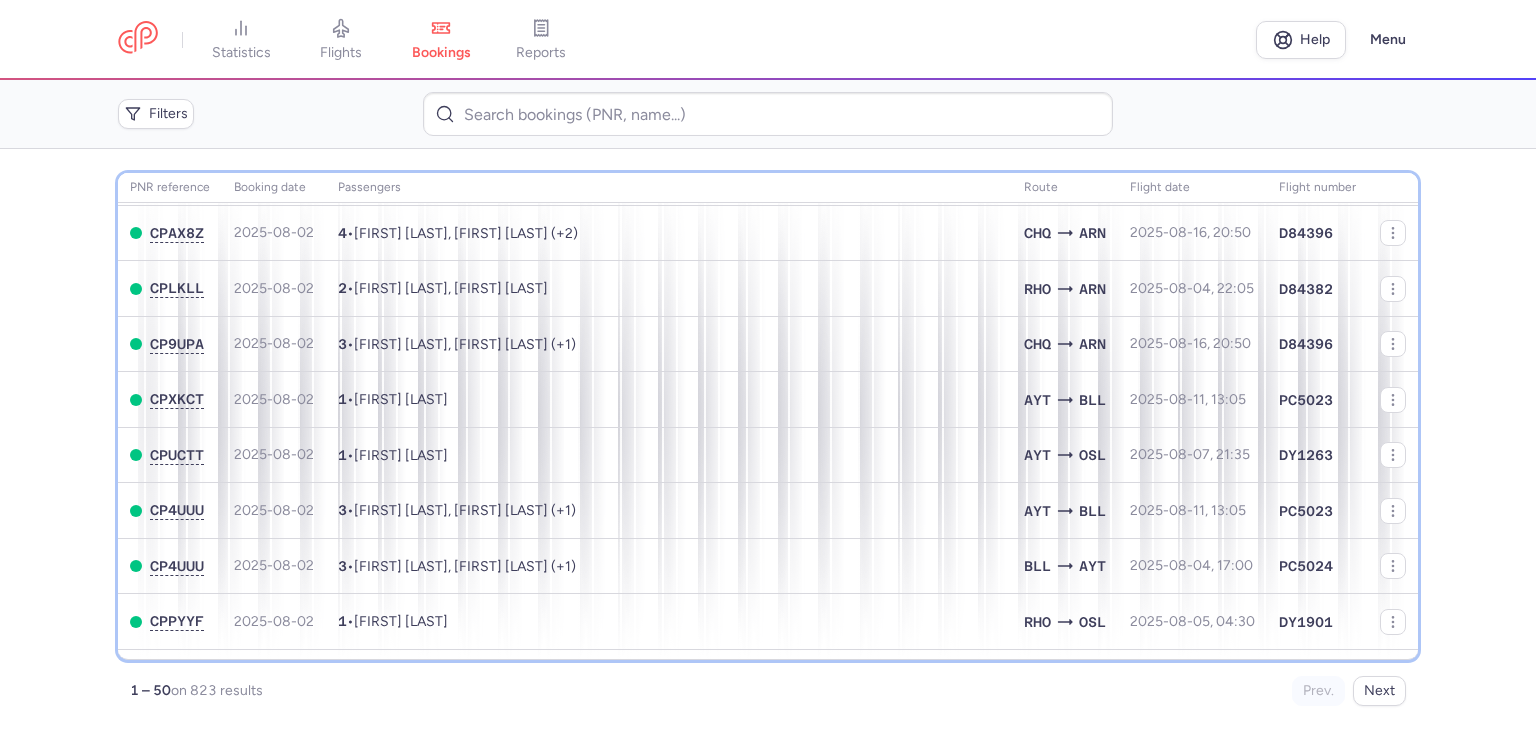 scroll, scrollTop: 446, scrollLeft: 0, axis: vertical 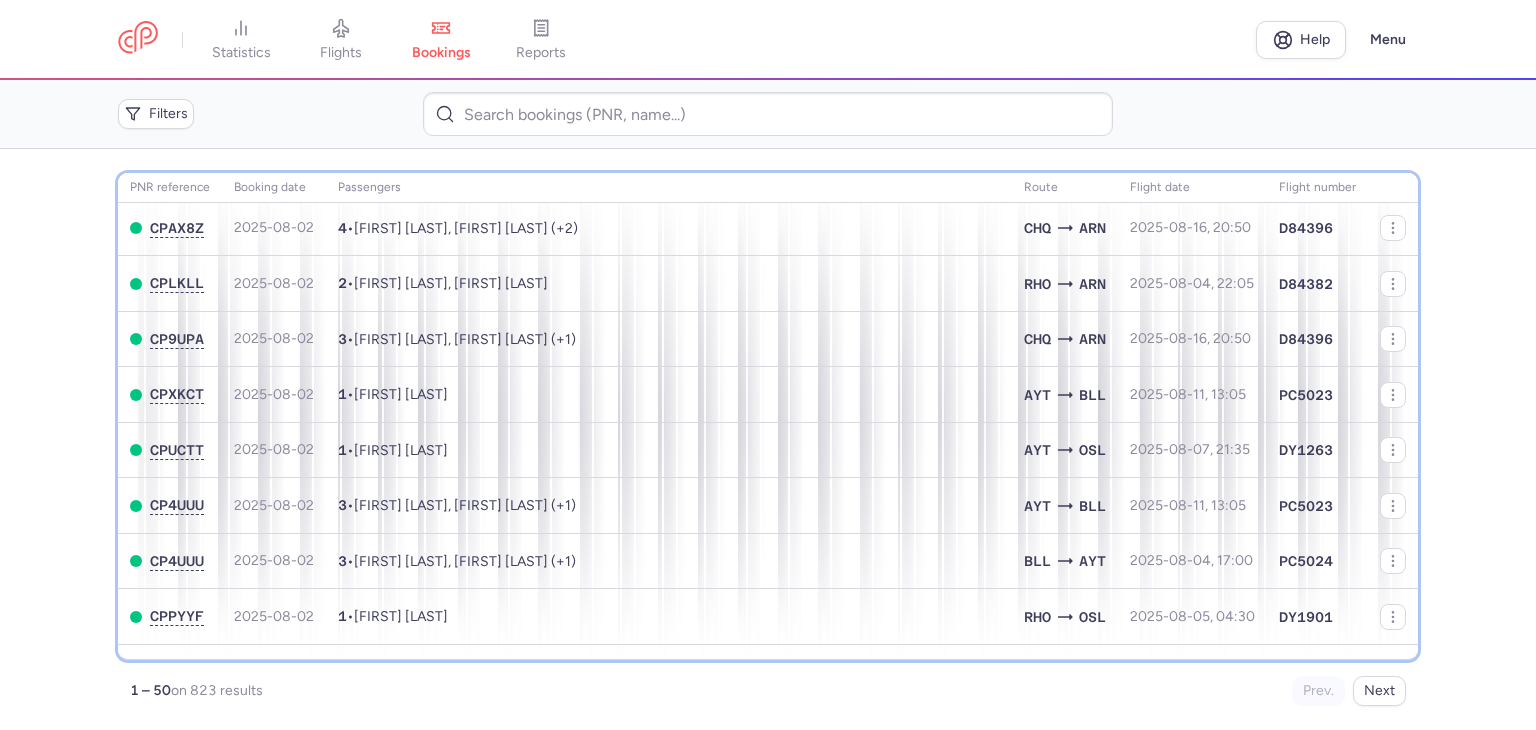 drag, startPoint x: 1417, startPoint y: 295, endPoint x: 1416, endPoint y: 281, distance: 14.035668 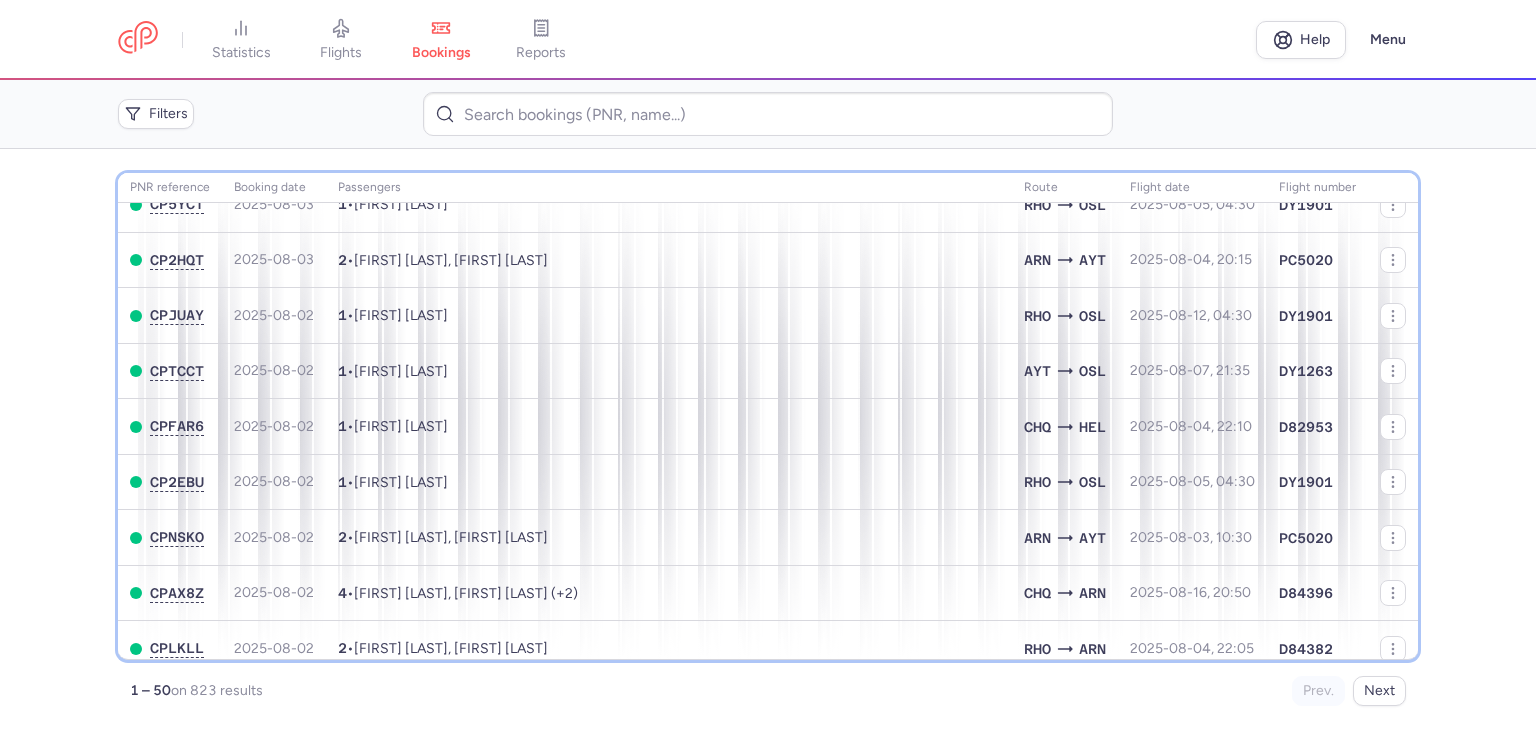 scroll, scrollTop: 55, scrollLeft: 0, axis: vertical 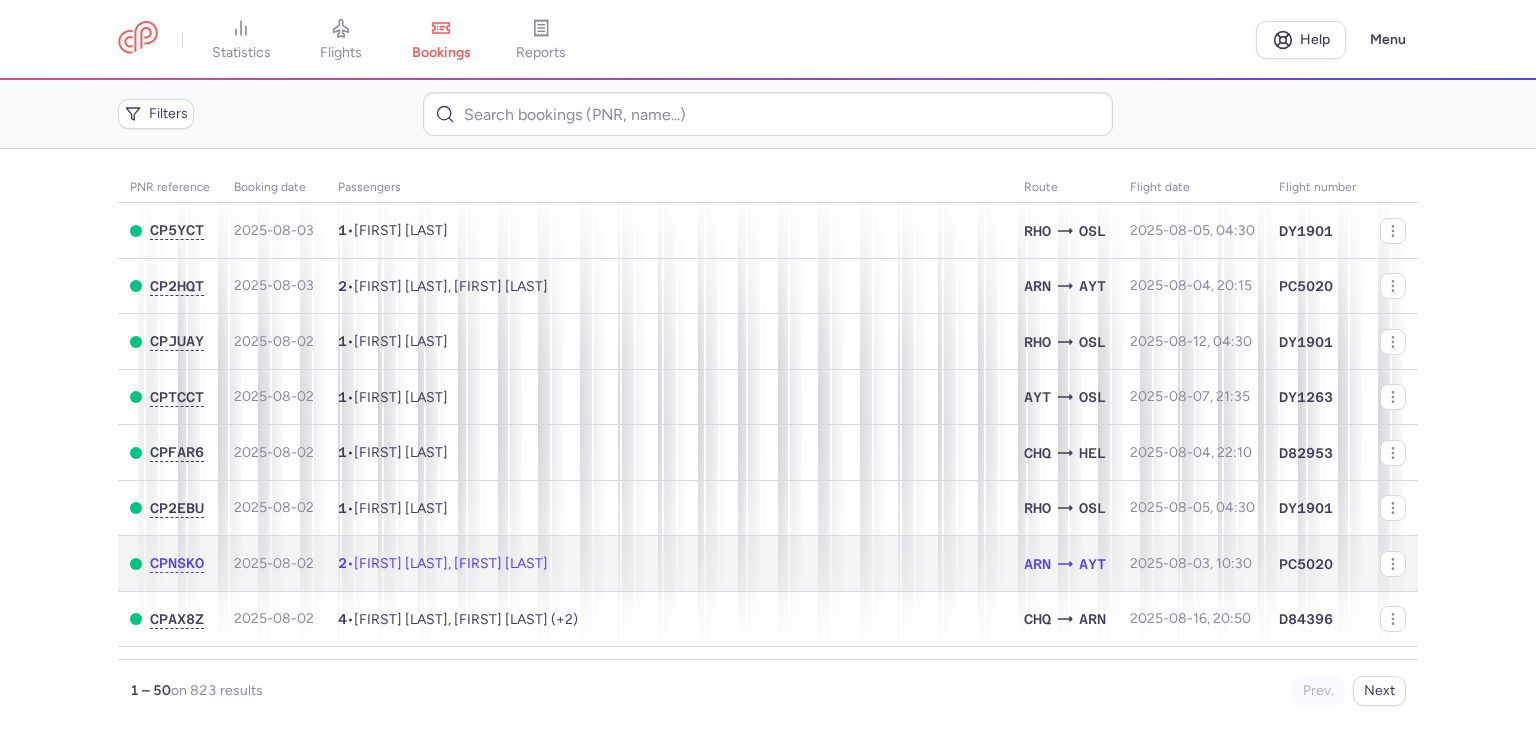 click on "2025-08-03, 10:30" at bounding box center (1192, 564) 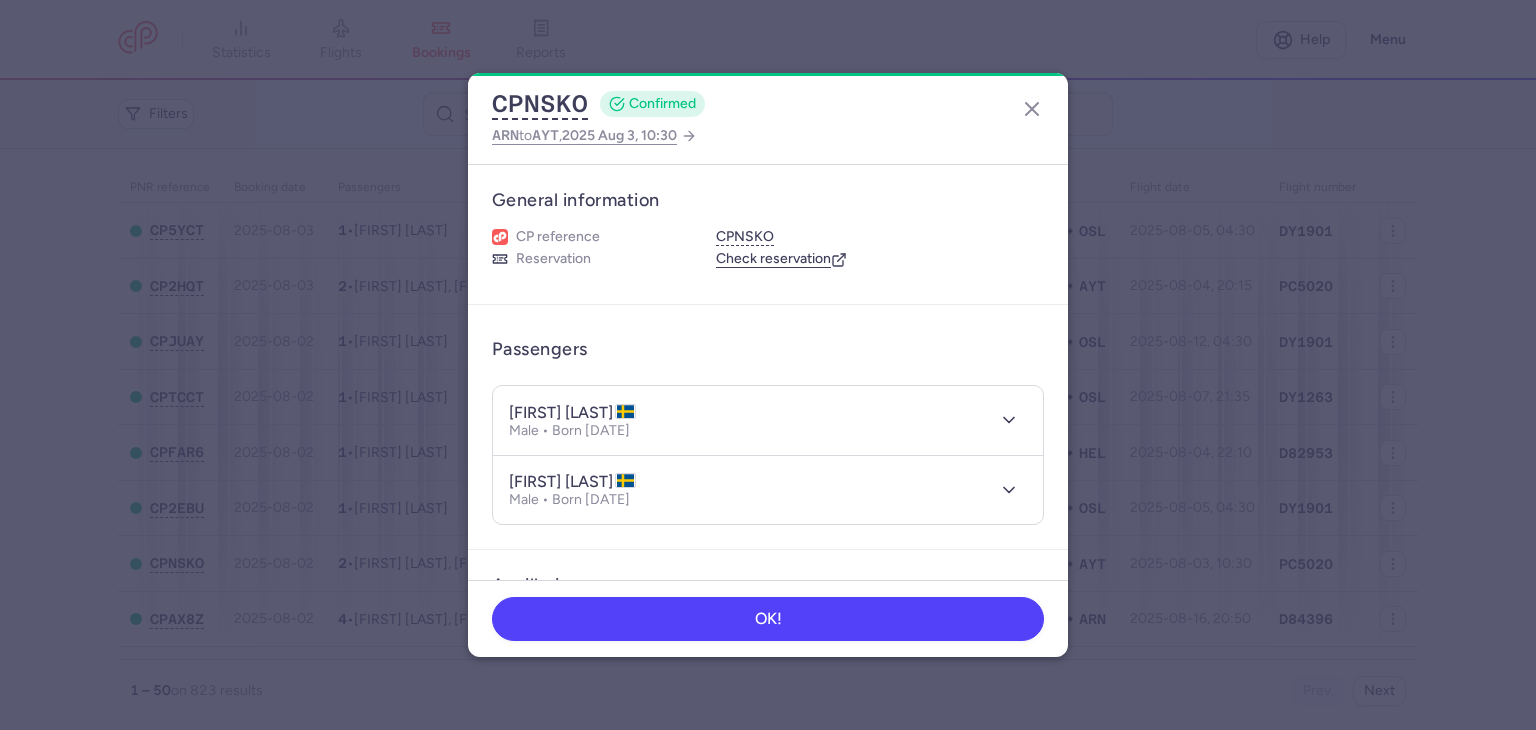 scroll, scrollTop: 87, scrollLeft: 0, axis: vertical 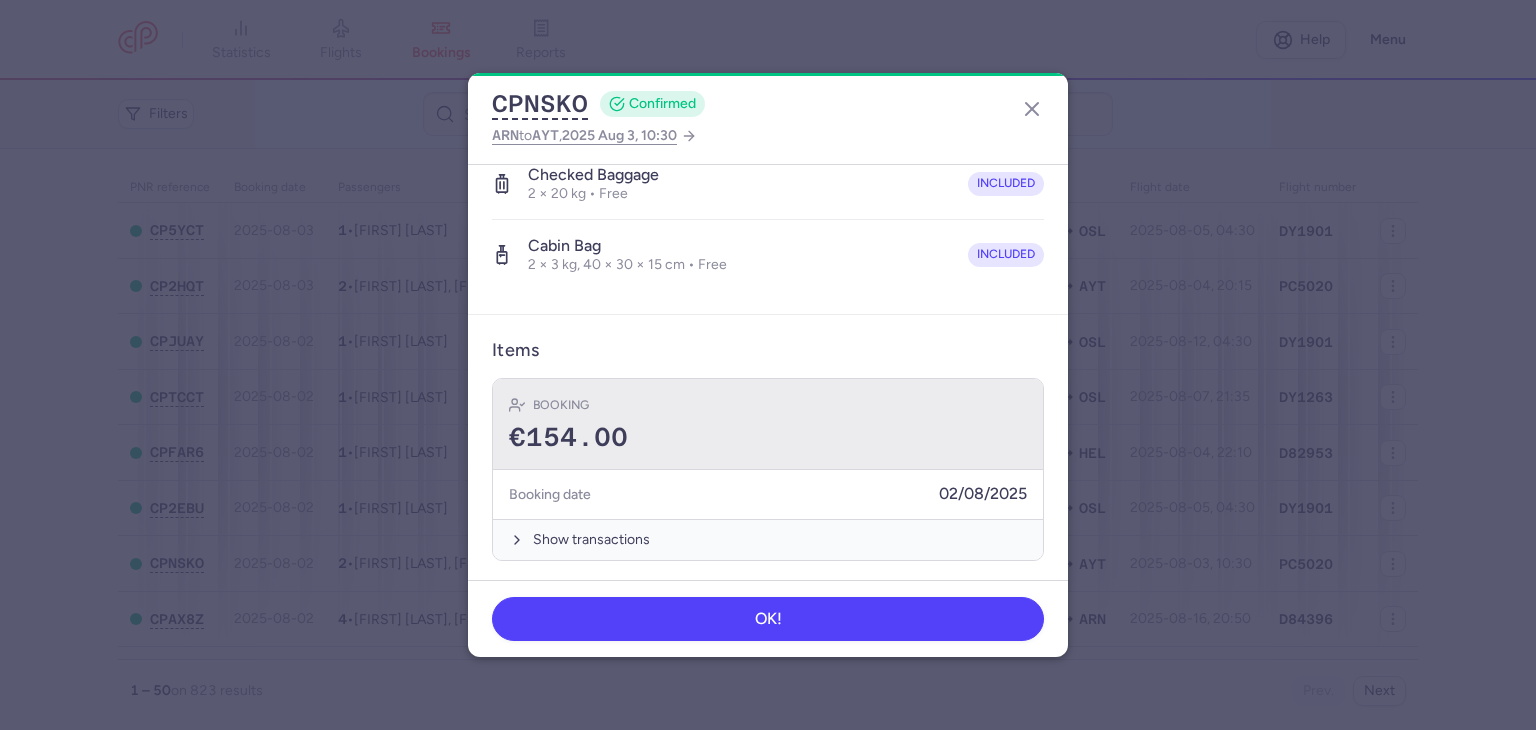 click on "Booking €154.00" at bounding box center (768, 424) 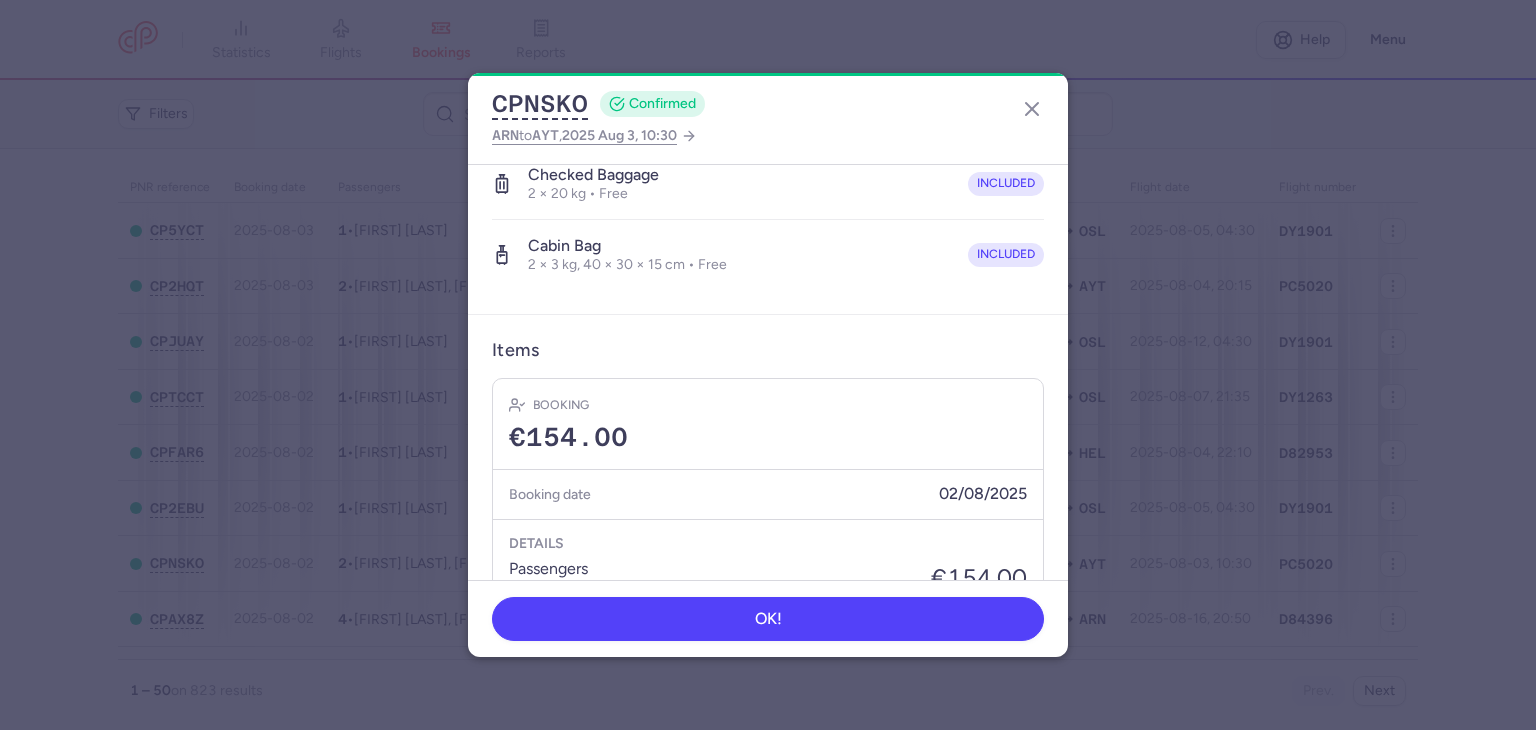scroll, scrollTop: 544, scrollLeft: 0, axis: vertical 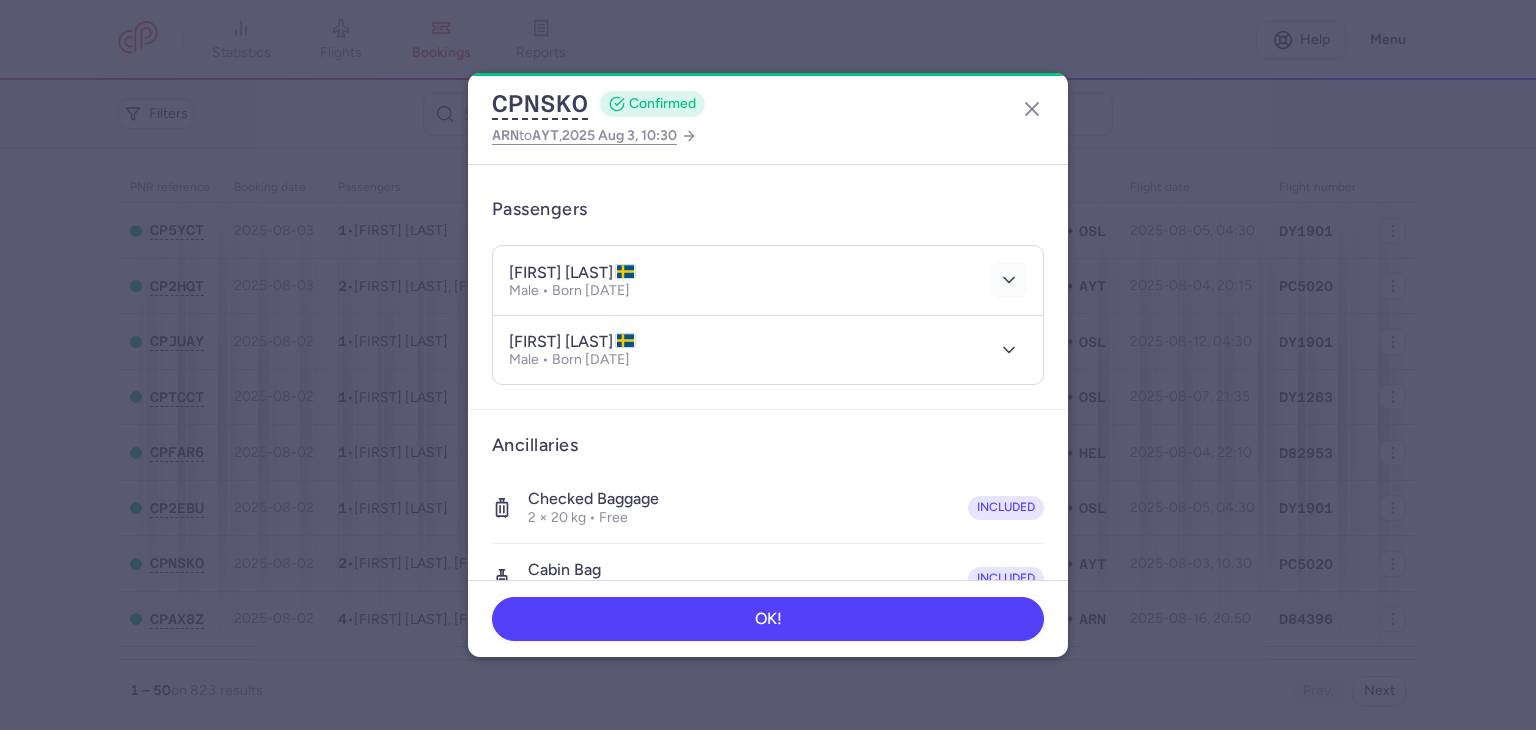 click 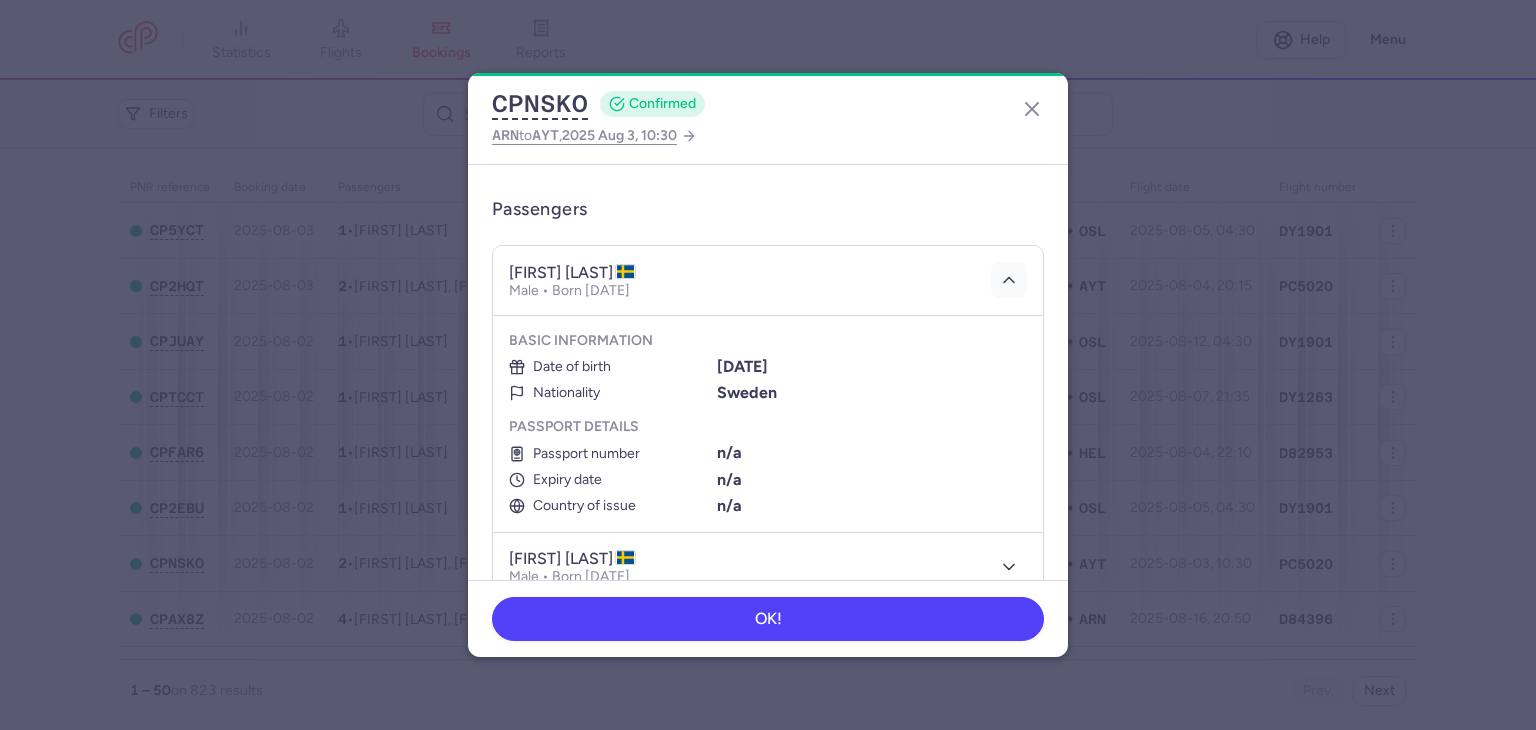 type 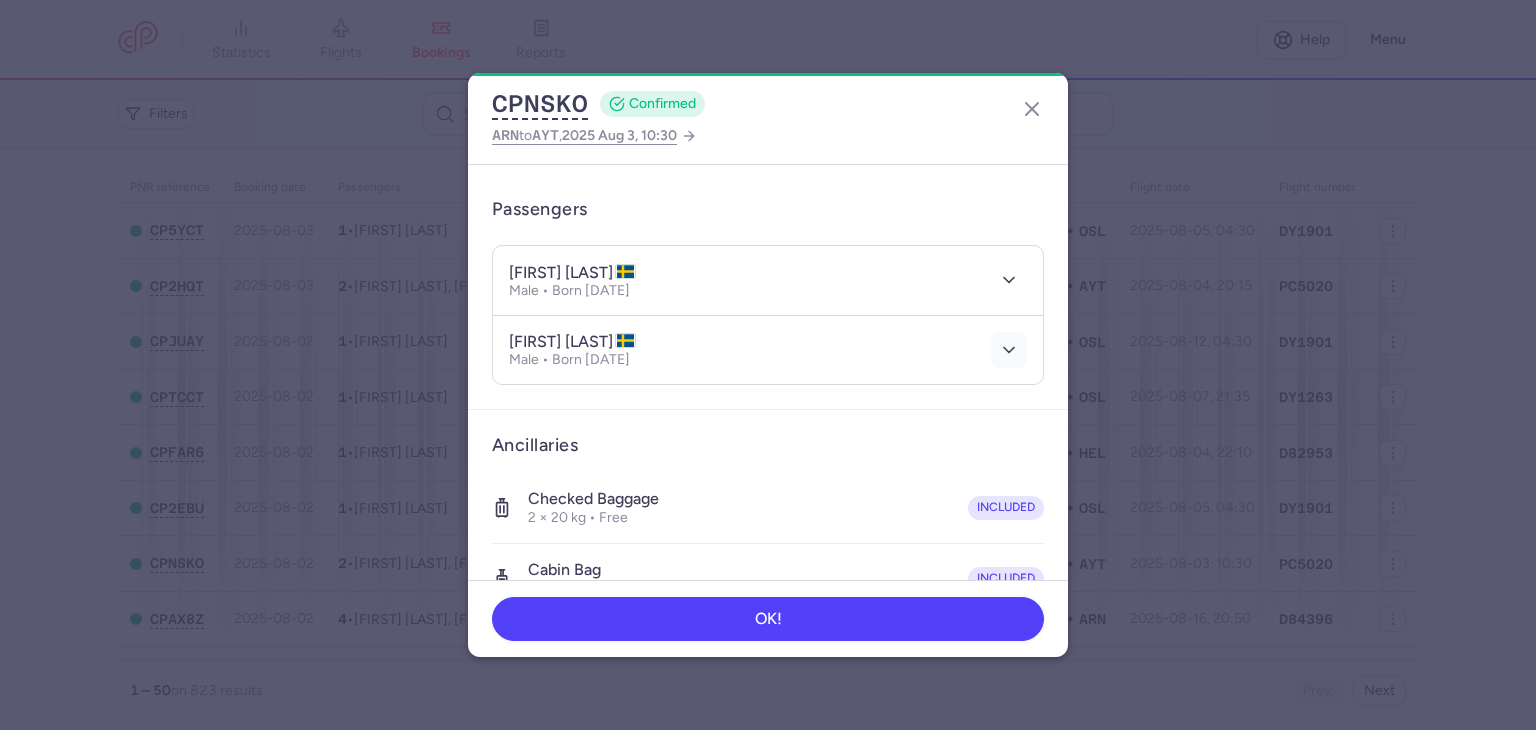 click at bounding box center [1009, 350] 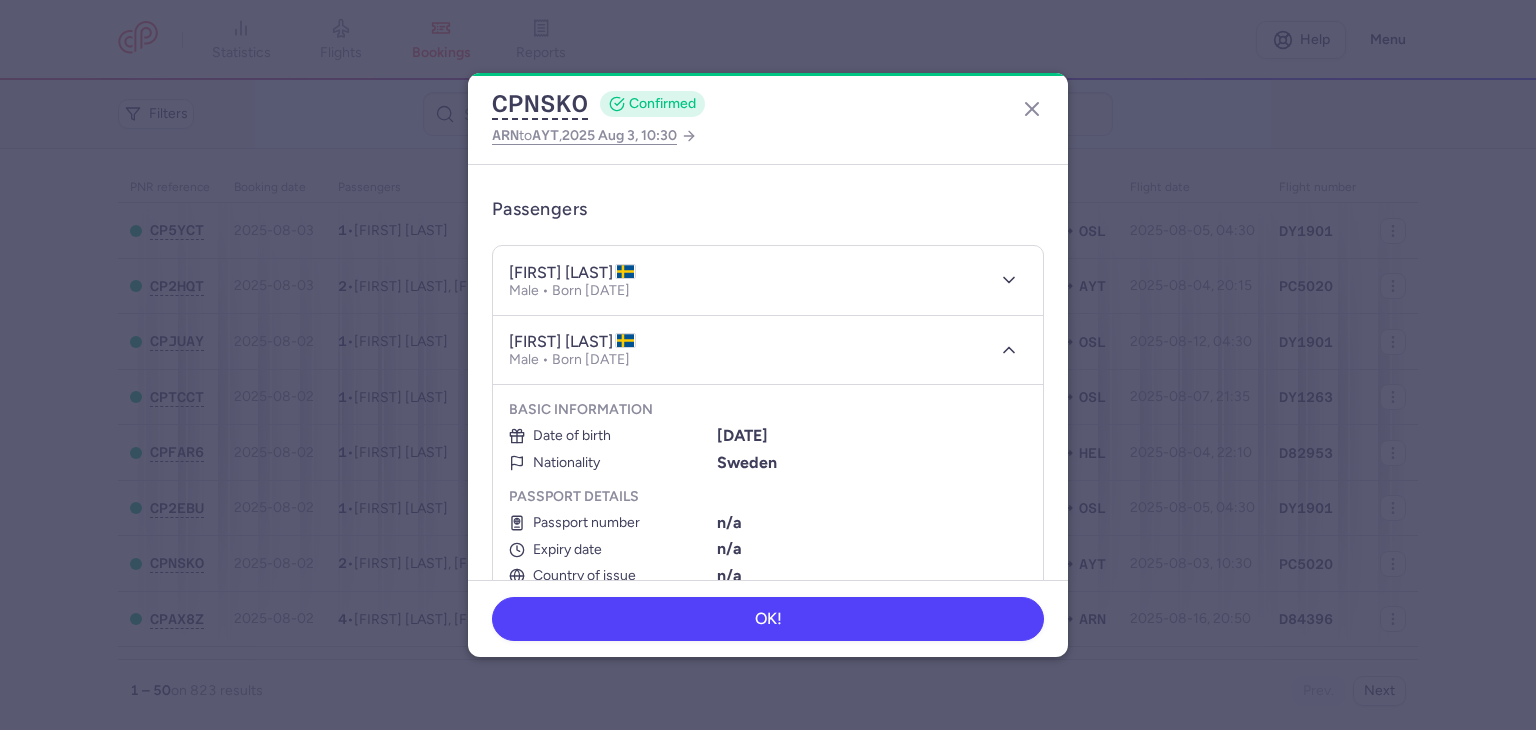 type 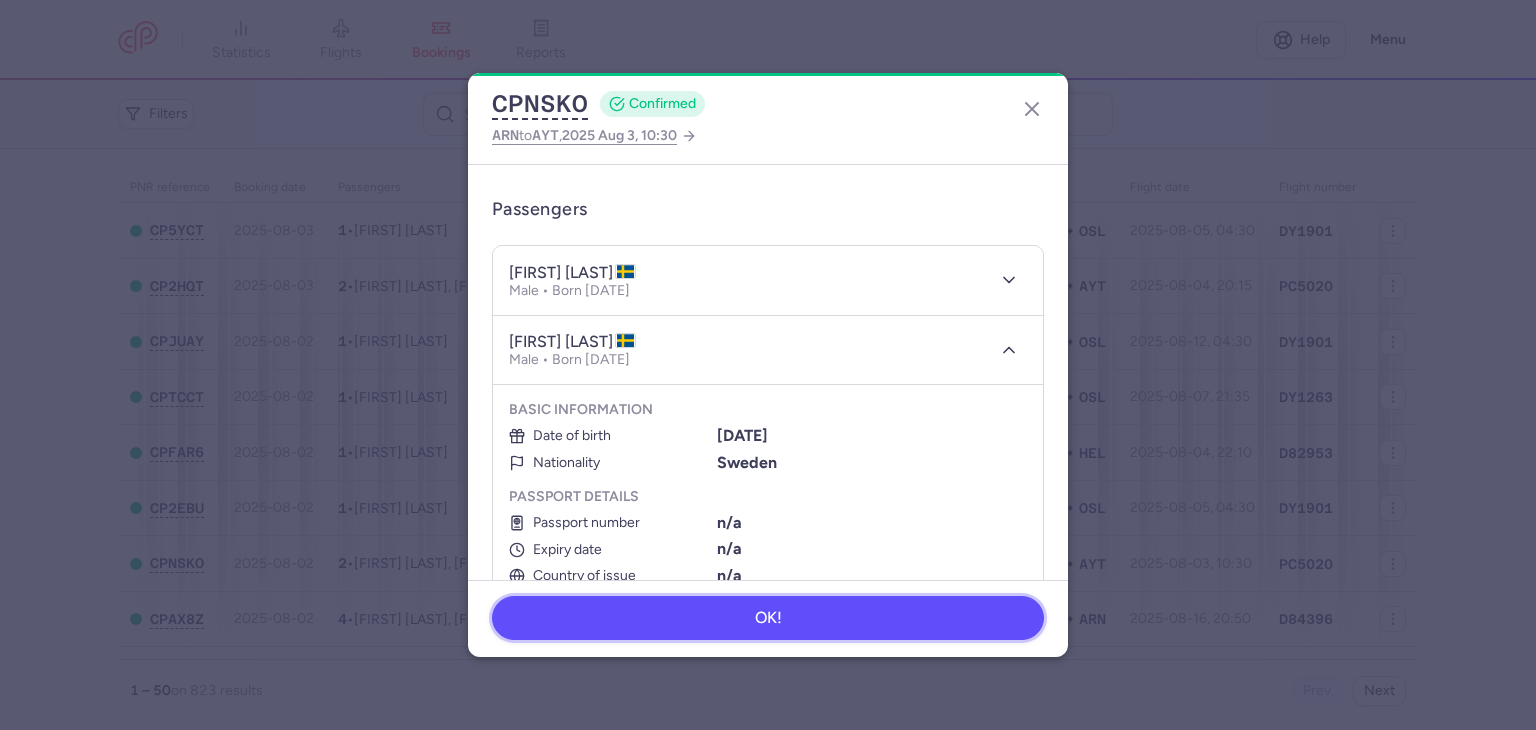 click on "OK!" at bounding box center [768, 618] 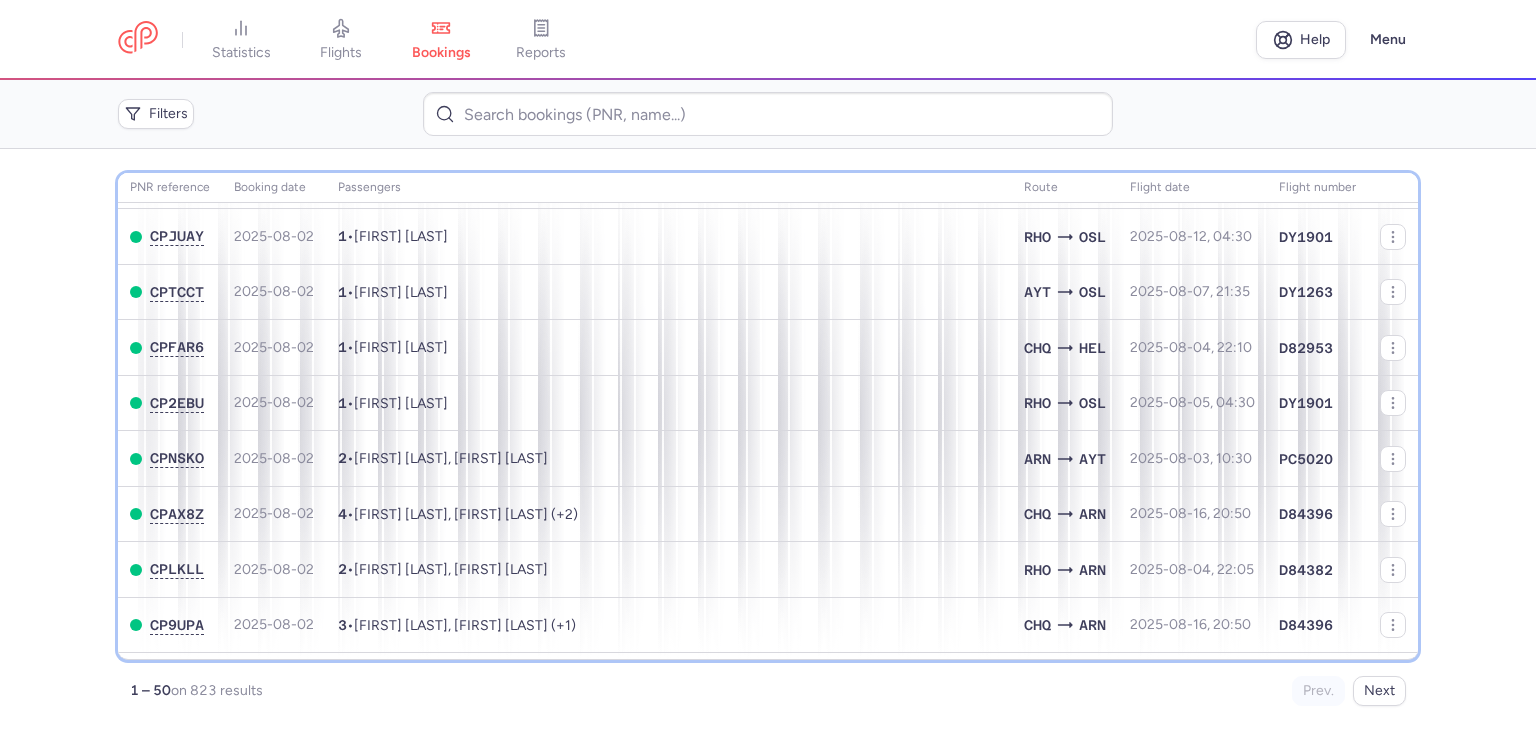 scroll, scrollTop: 165, scrollLeft: 0, axis: vertical 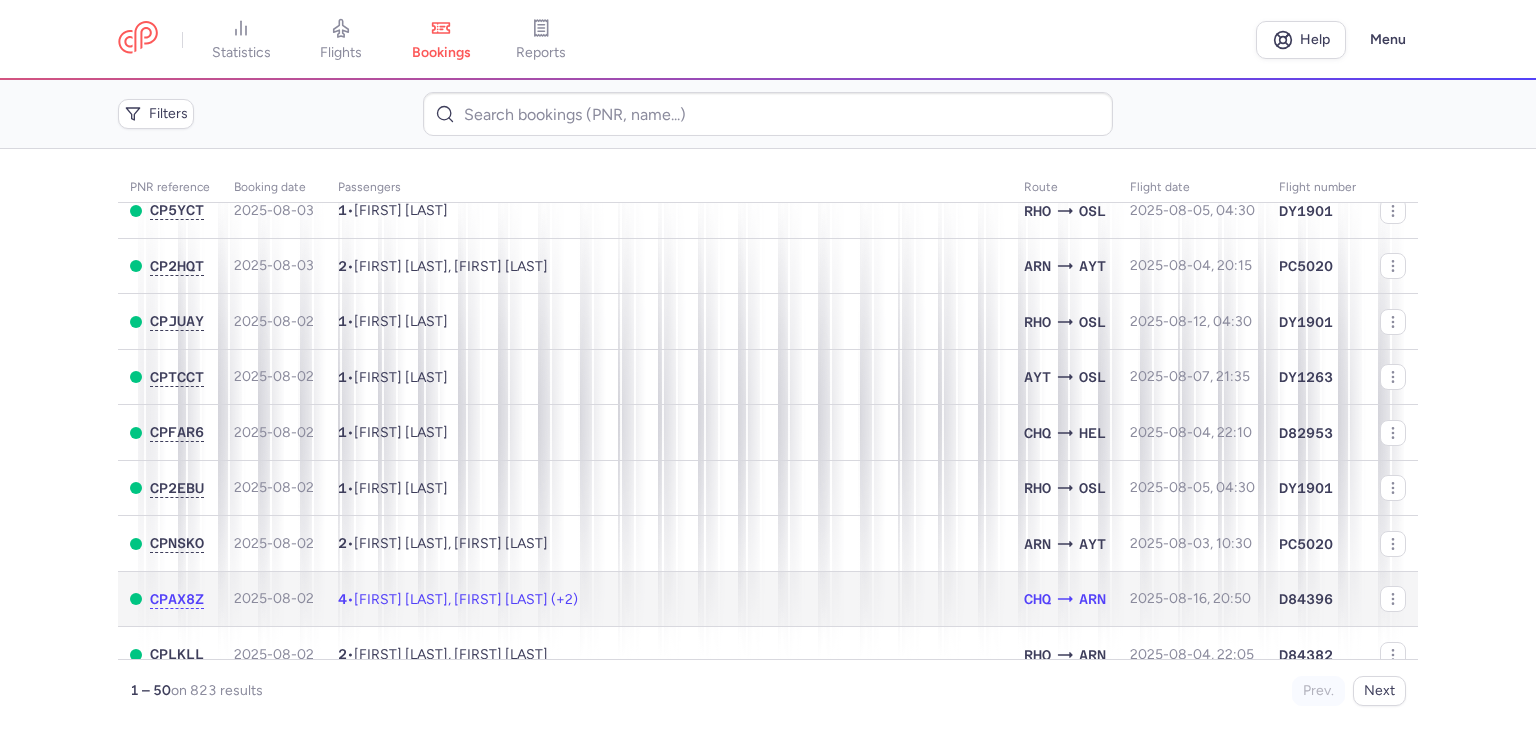 click on "[FIRST] [LAST], [FIRST] [LAST] (+2)" at bounding box center (466, 599) 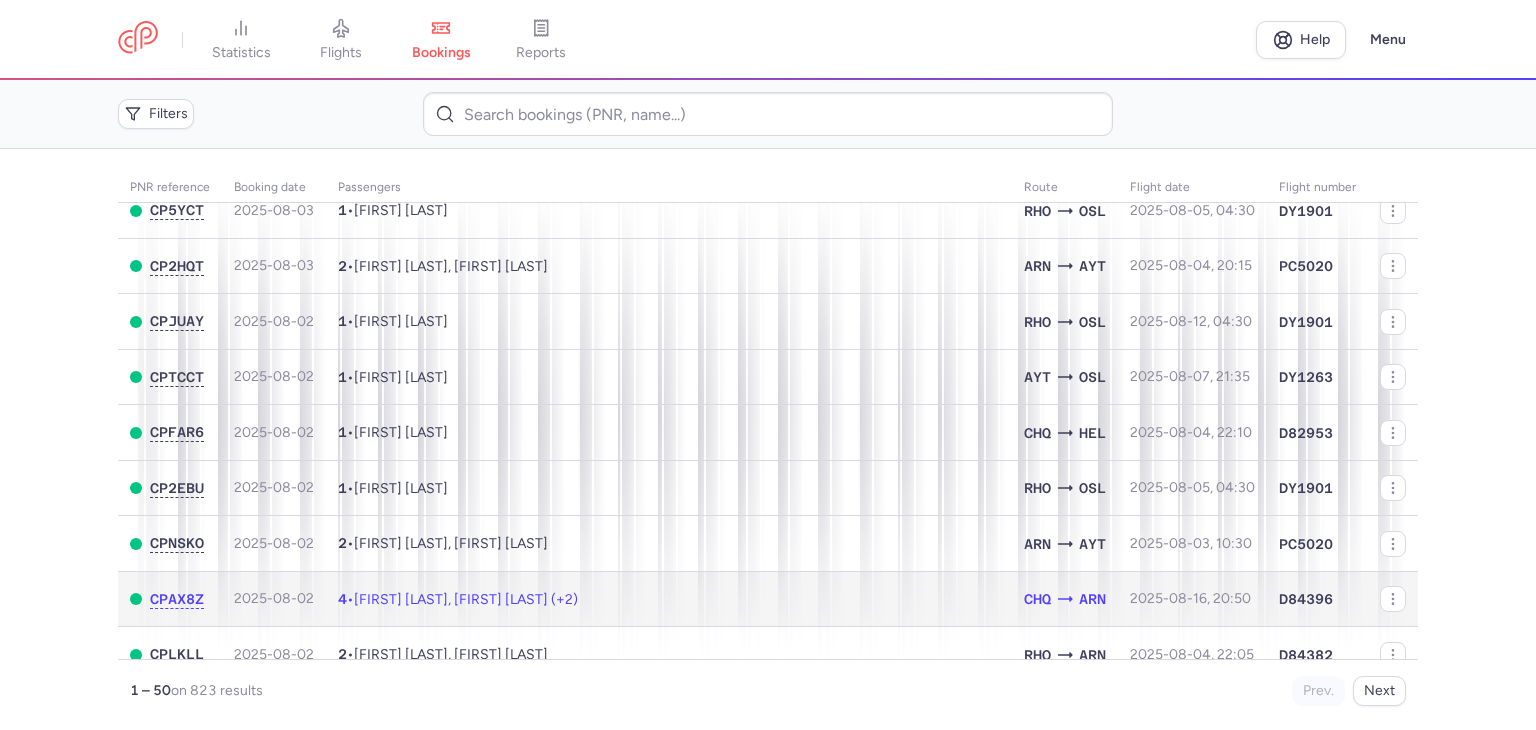 click on "4  •  [FIRST] [LAST], [FIRST] [LAST] (+2)" at bounding box center (669, 599) 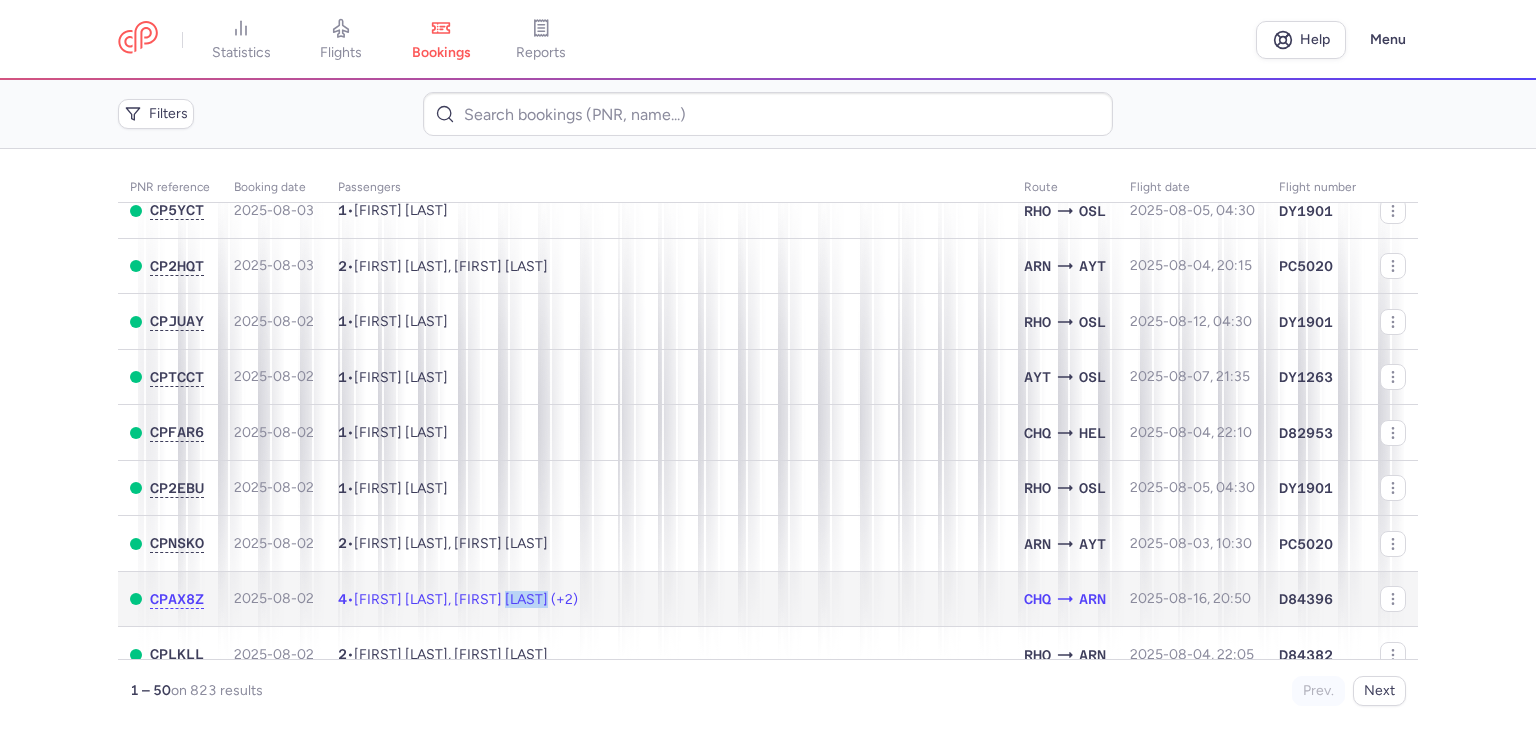click on "[FIRST] [LAST], [FIRST] [LAST] (+2)" at bounding box center (466, 599) 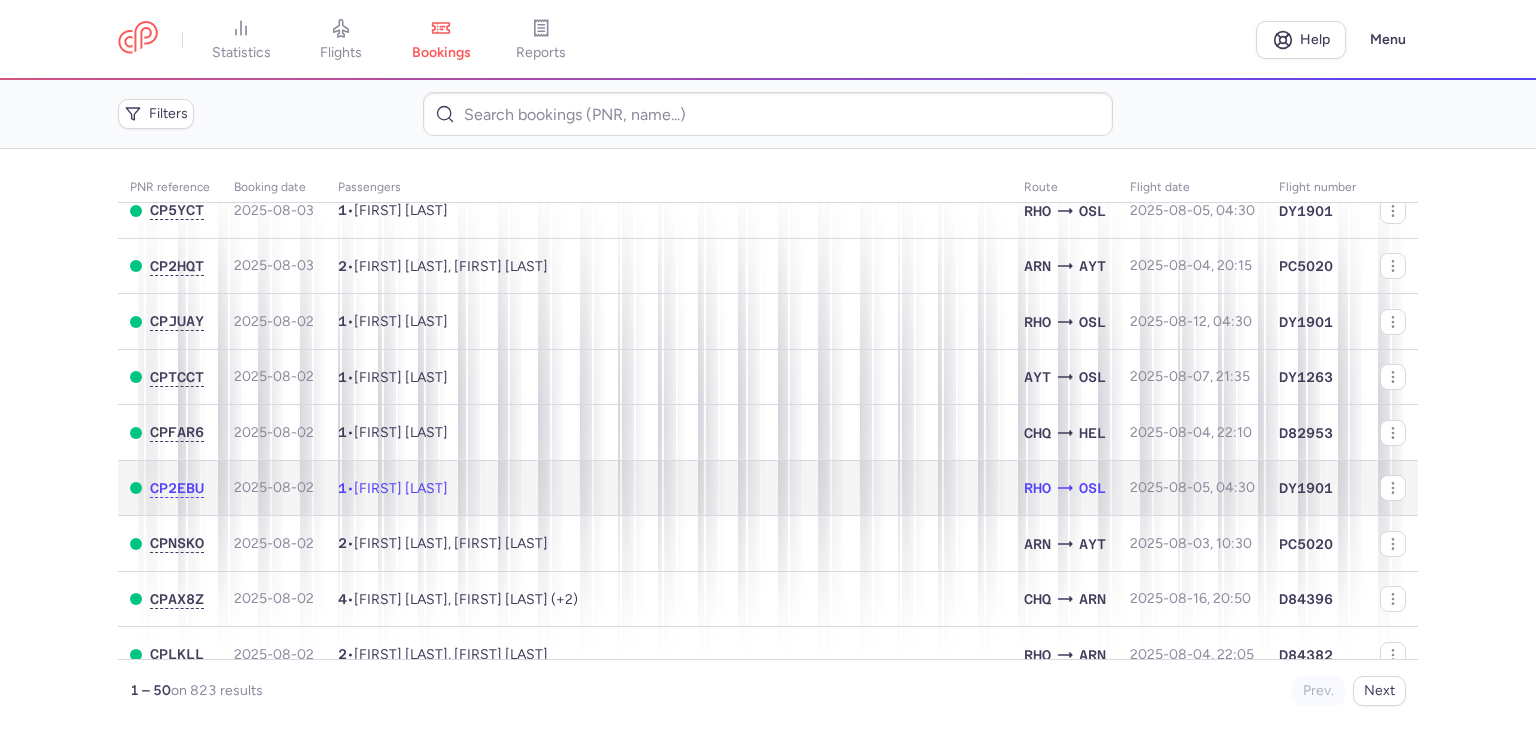 click on "1  •  [LAST] [FIRST]" at bounding box center [669, 488] 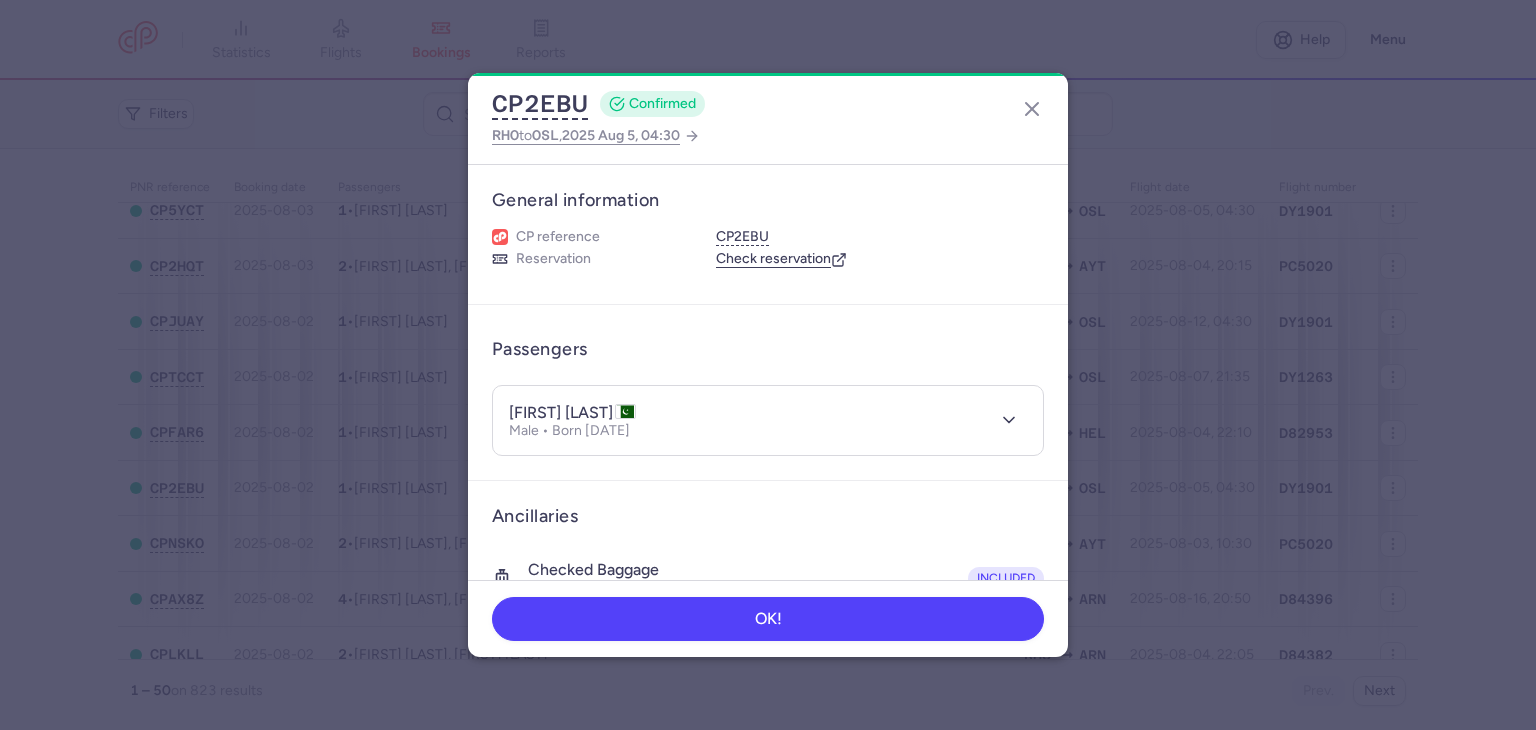 drag, startPoint x: 1050, startPoint y: 309, endPoint x: 1056, endPoint y: 322, distance: 14.3178215 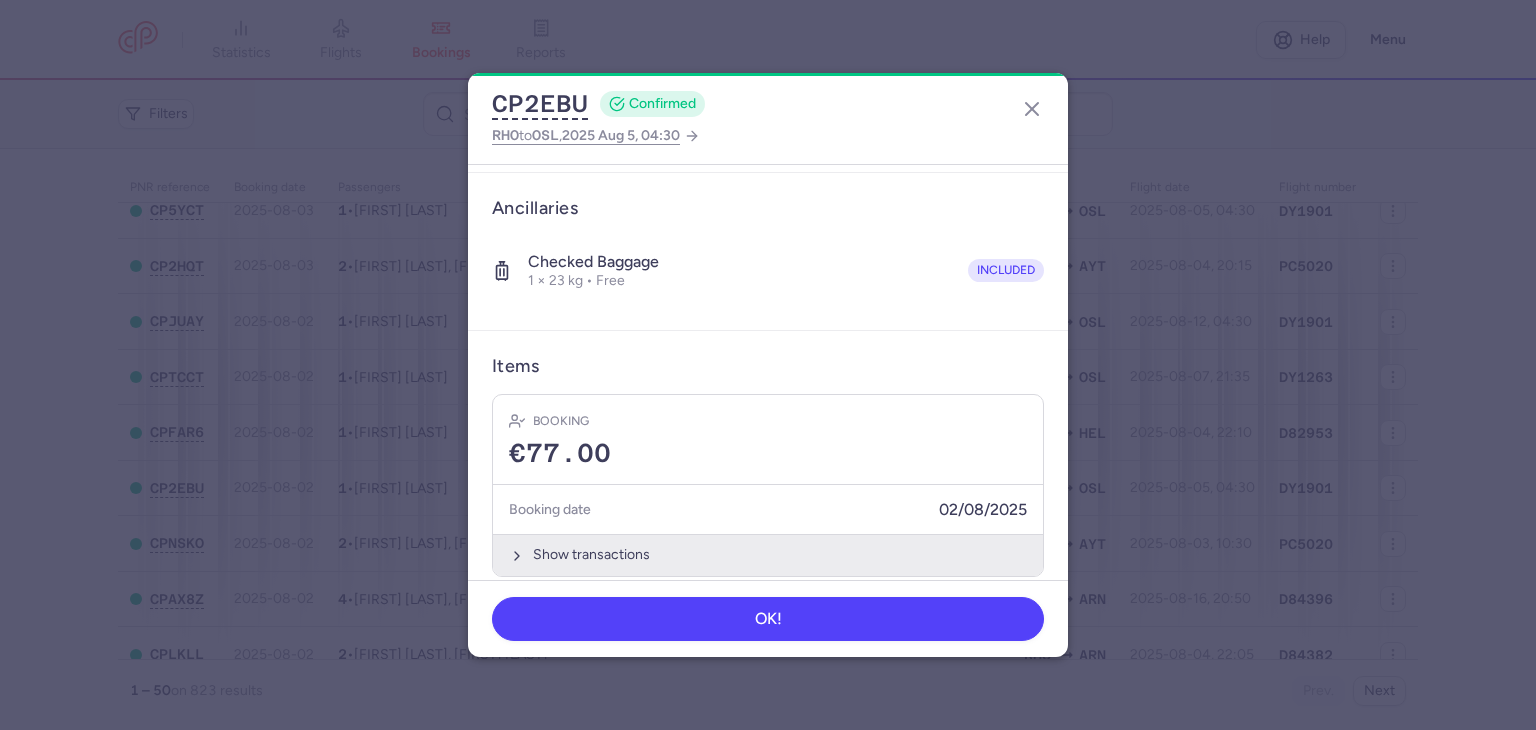 scroll, scrollTop: 318, scrollLeft: 0, axis: vertical 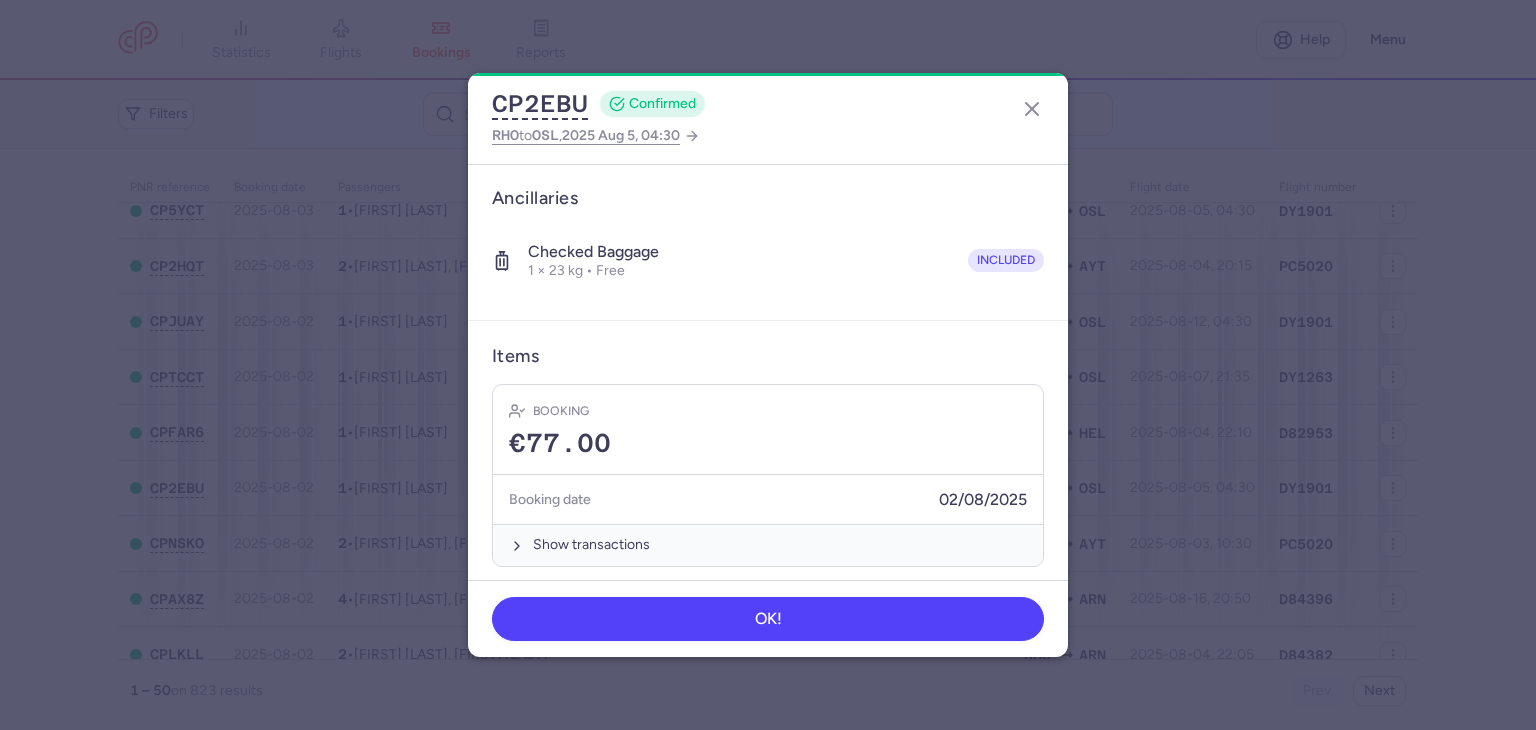 click on "Items Booking €77.00 Booking date  02/08/2025  Show transactions" at bounding box center [768, 456] 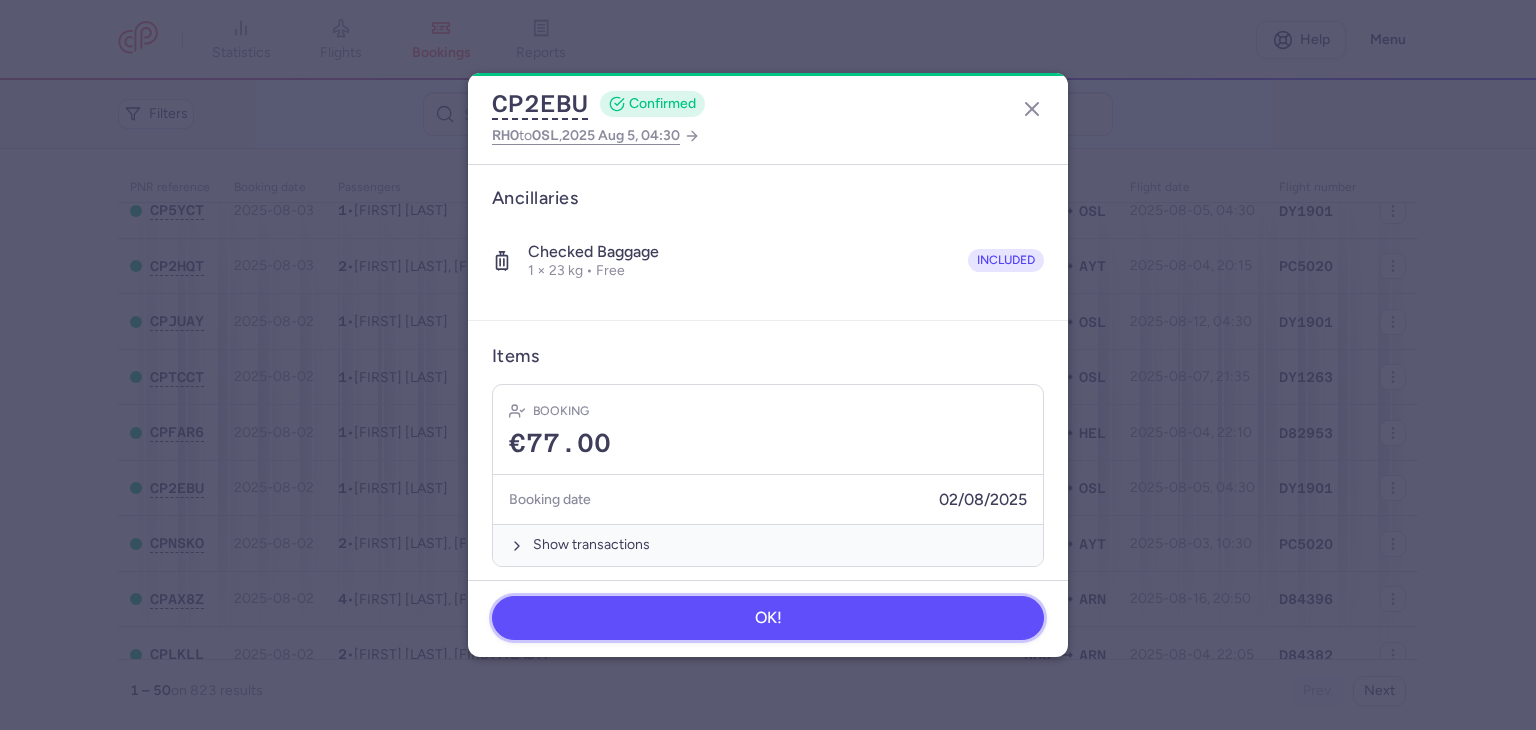 click on "OK!" at bounding box center (768, 618) 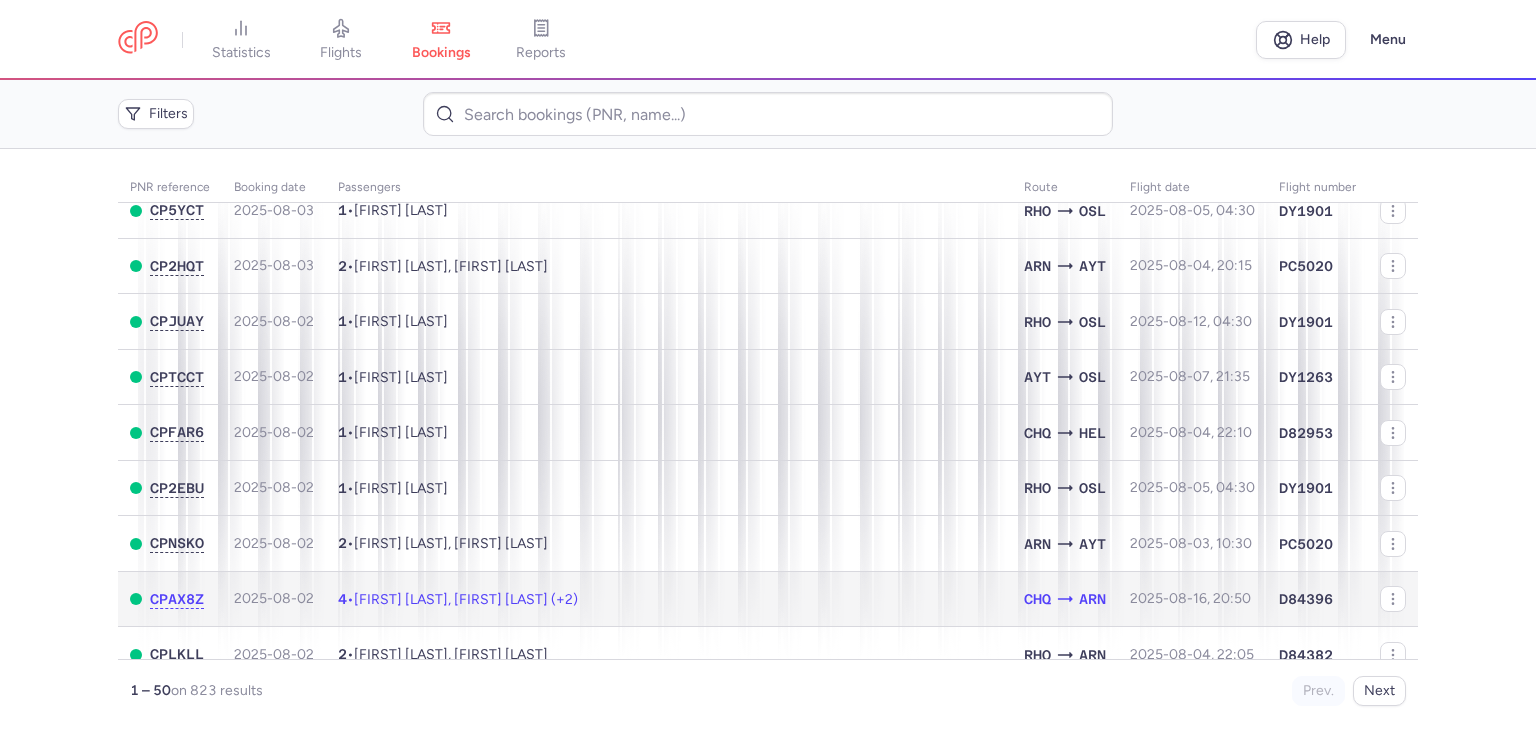 click on "[FIRST] [LAST], [FIRST] [LAST] (+2)" at bounding box center (466, 599) 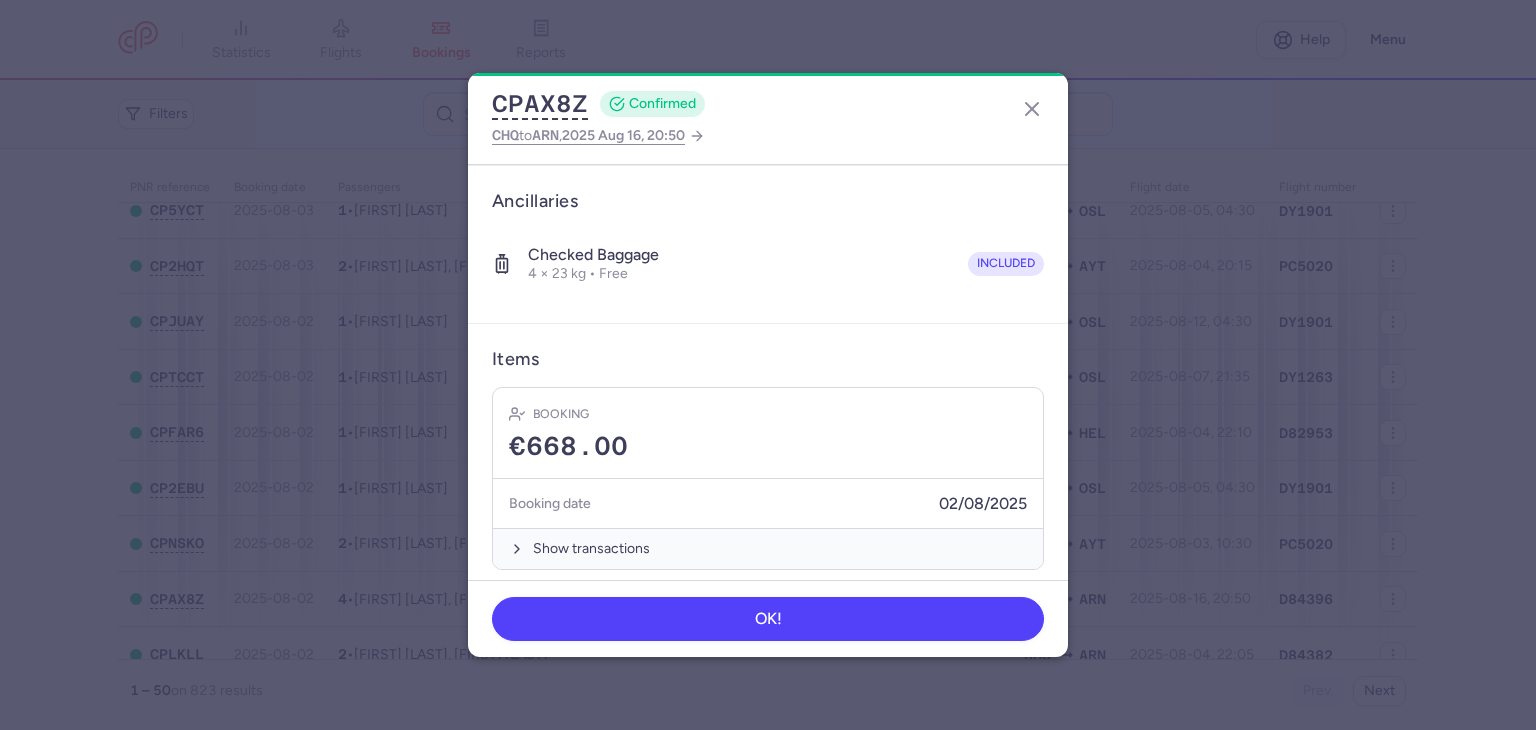 scroll, scrollTop: 532, scrollLeft: 0, axis: vertical 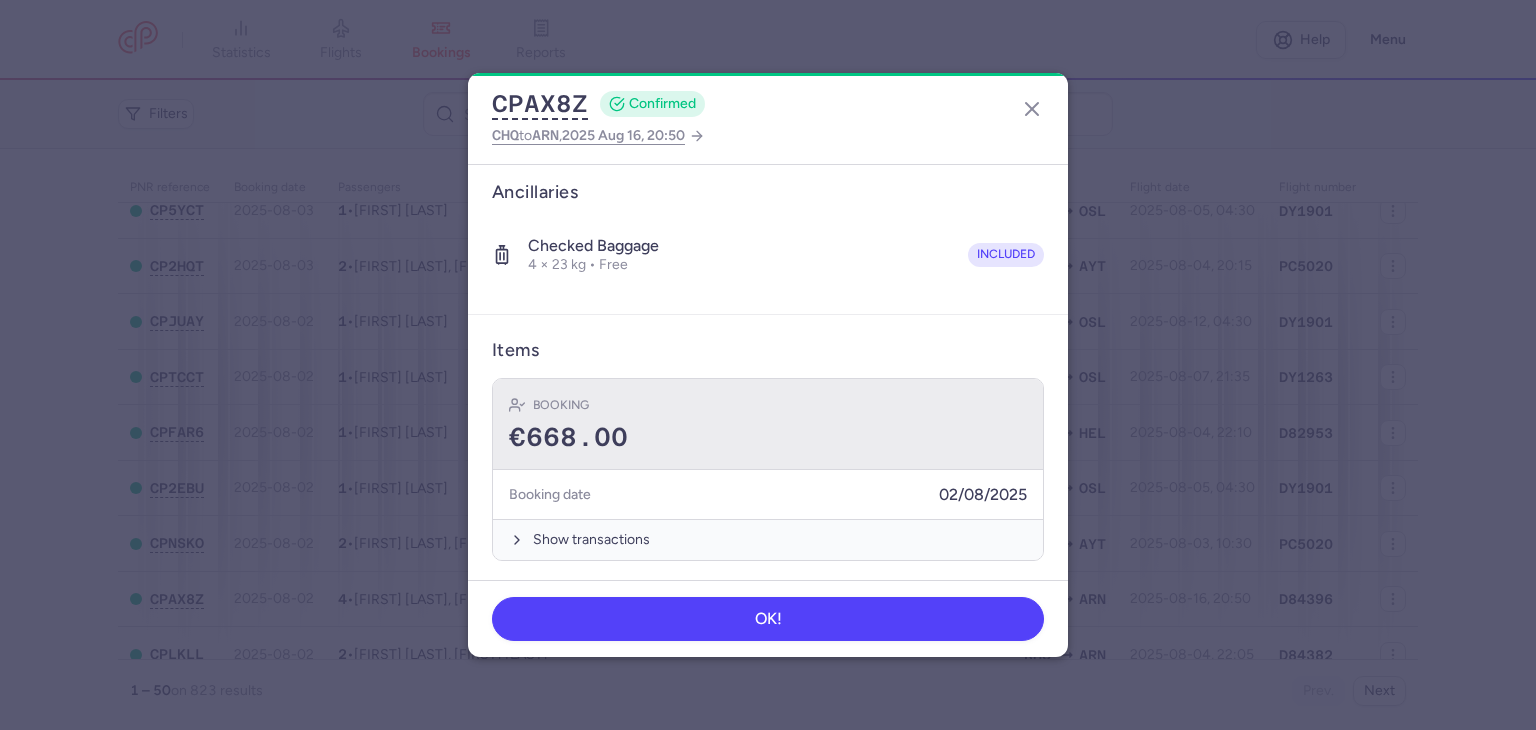 click on "€668.00" at bounding box center [768, 438] 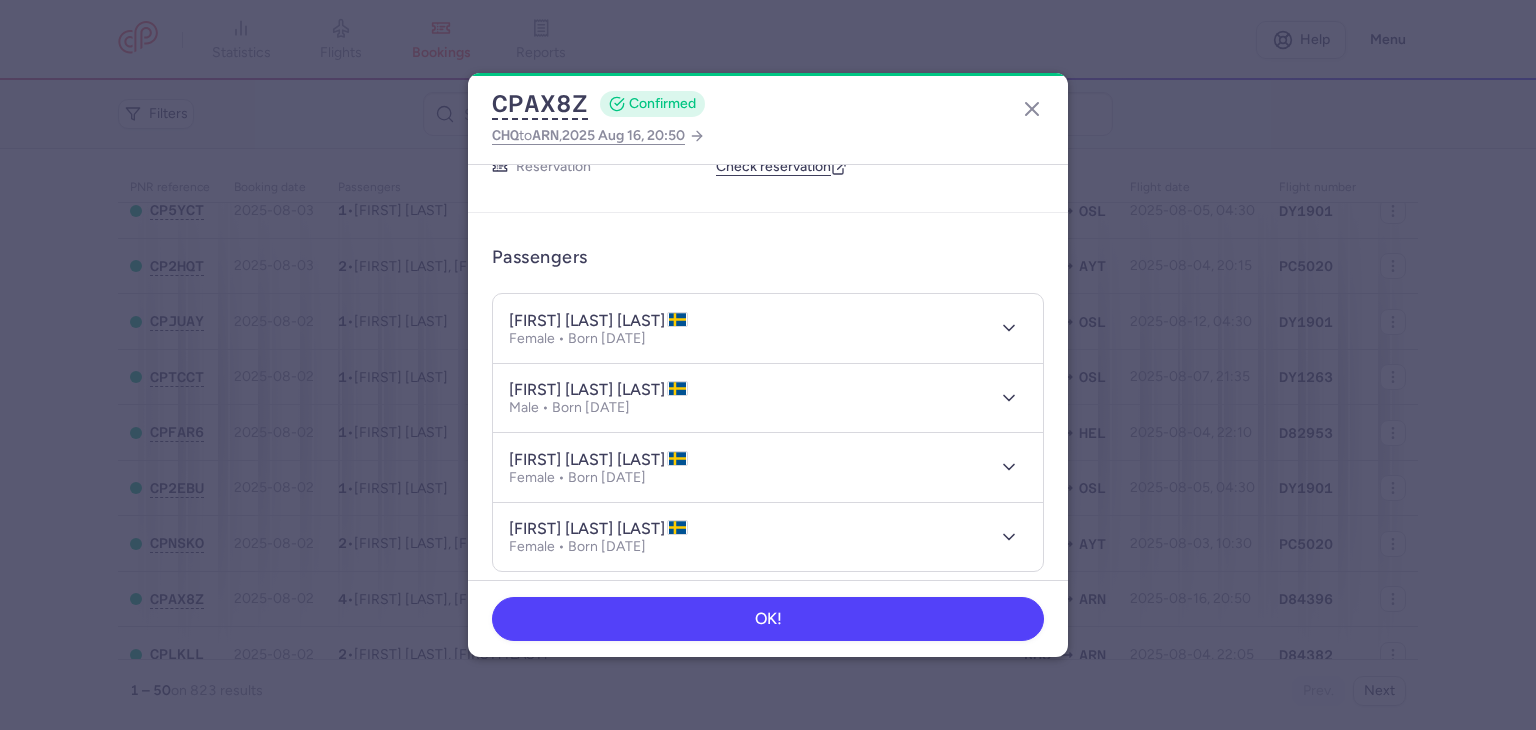 scroll, scrollTop: 0, scrollLeft: 0, axis: both 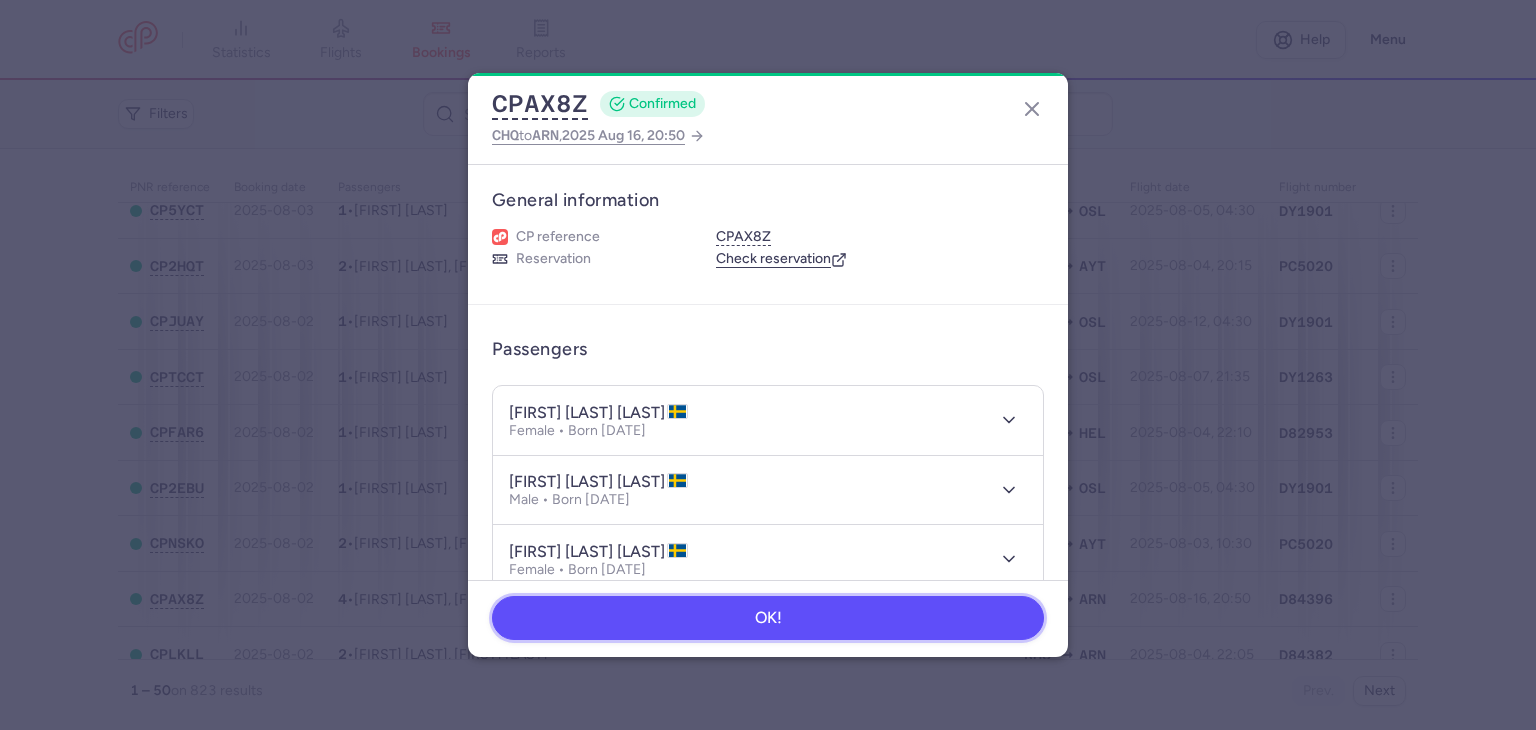click on "OK!" at bounding box center [768, 618] 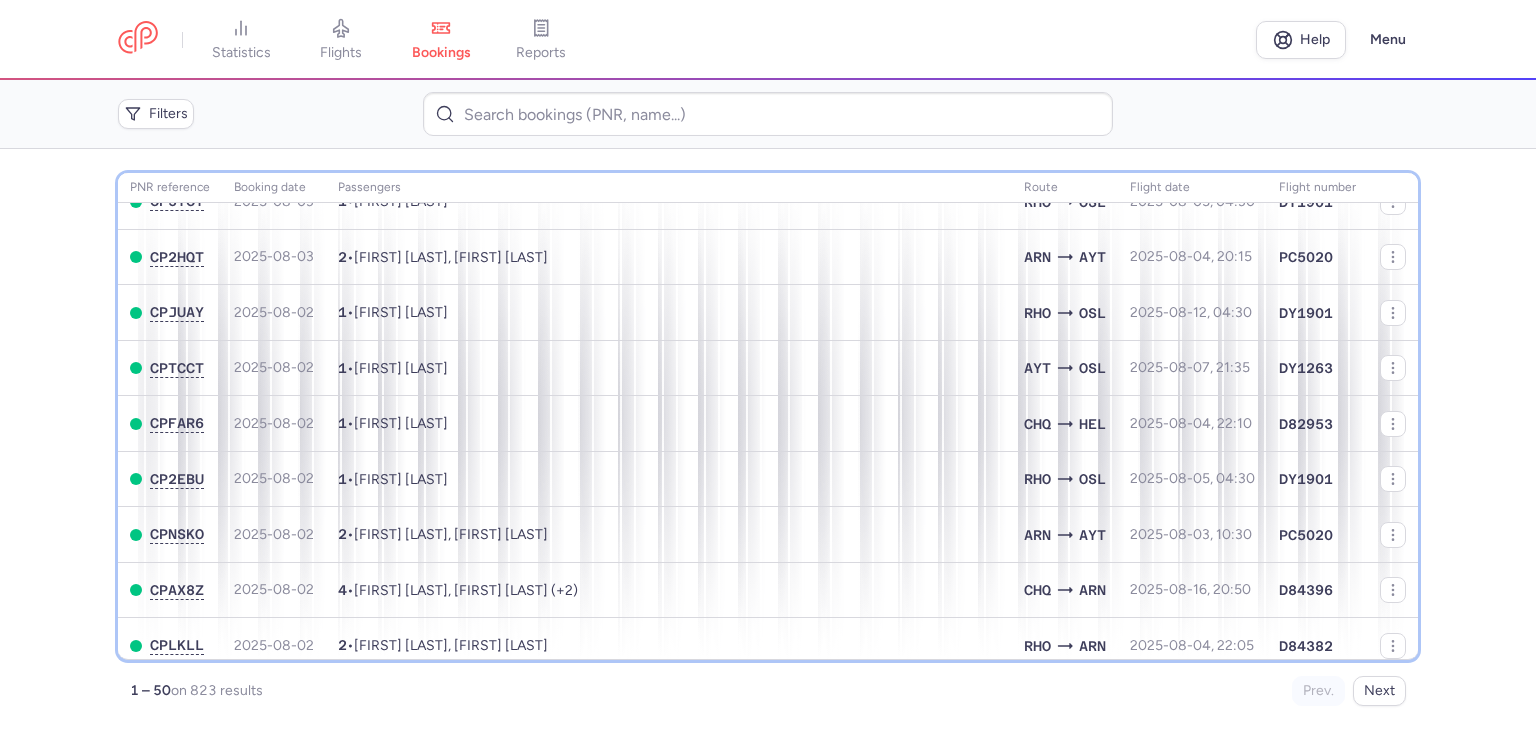 scroll, scrollTop: 89, scrollLeft: 0, axis: vertical 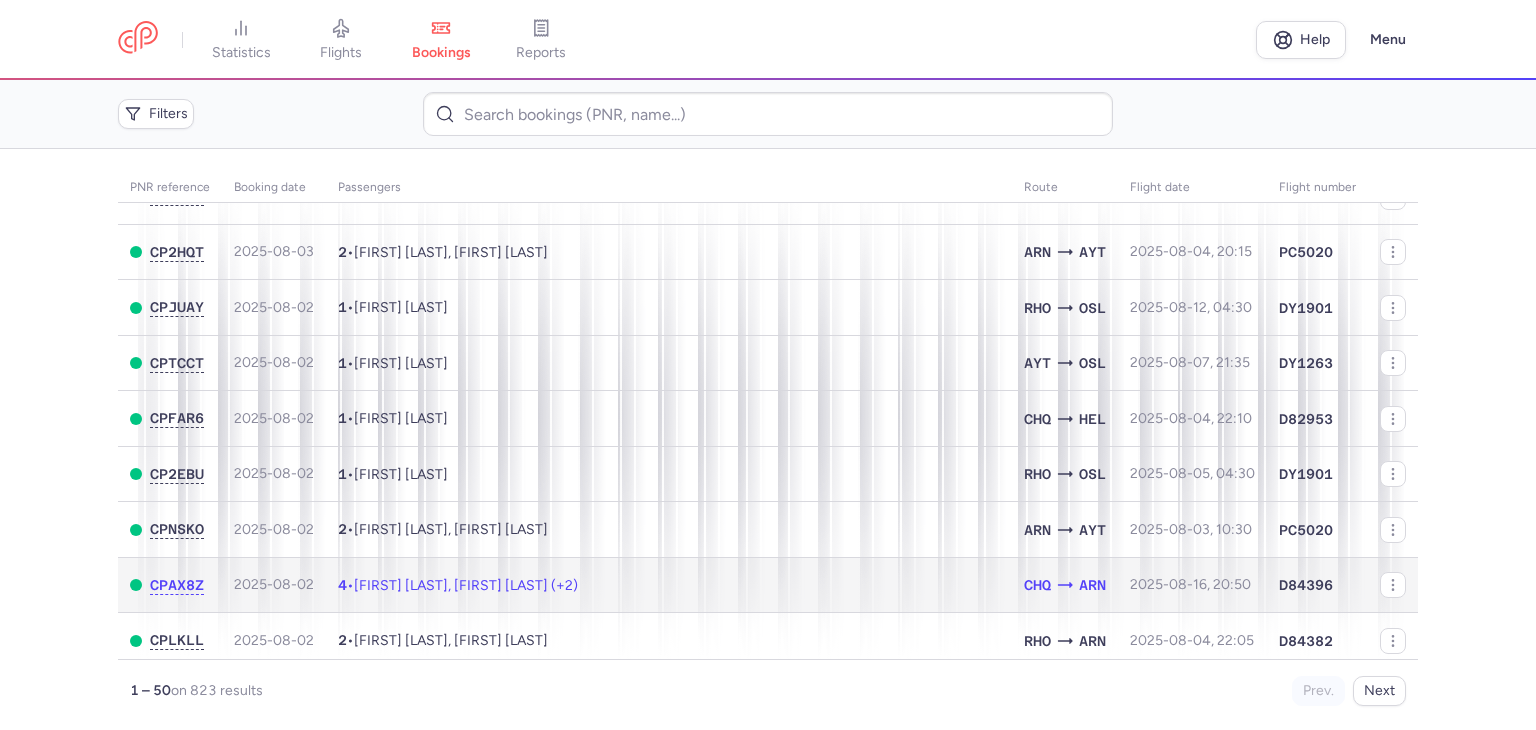 click on "4  •  [FIRST] [LAST], [FIRST] [LAST] (+2)" at bounding box center [669, 585] 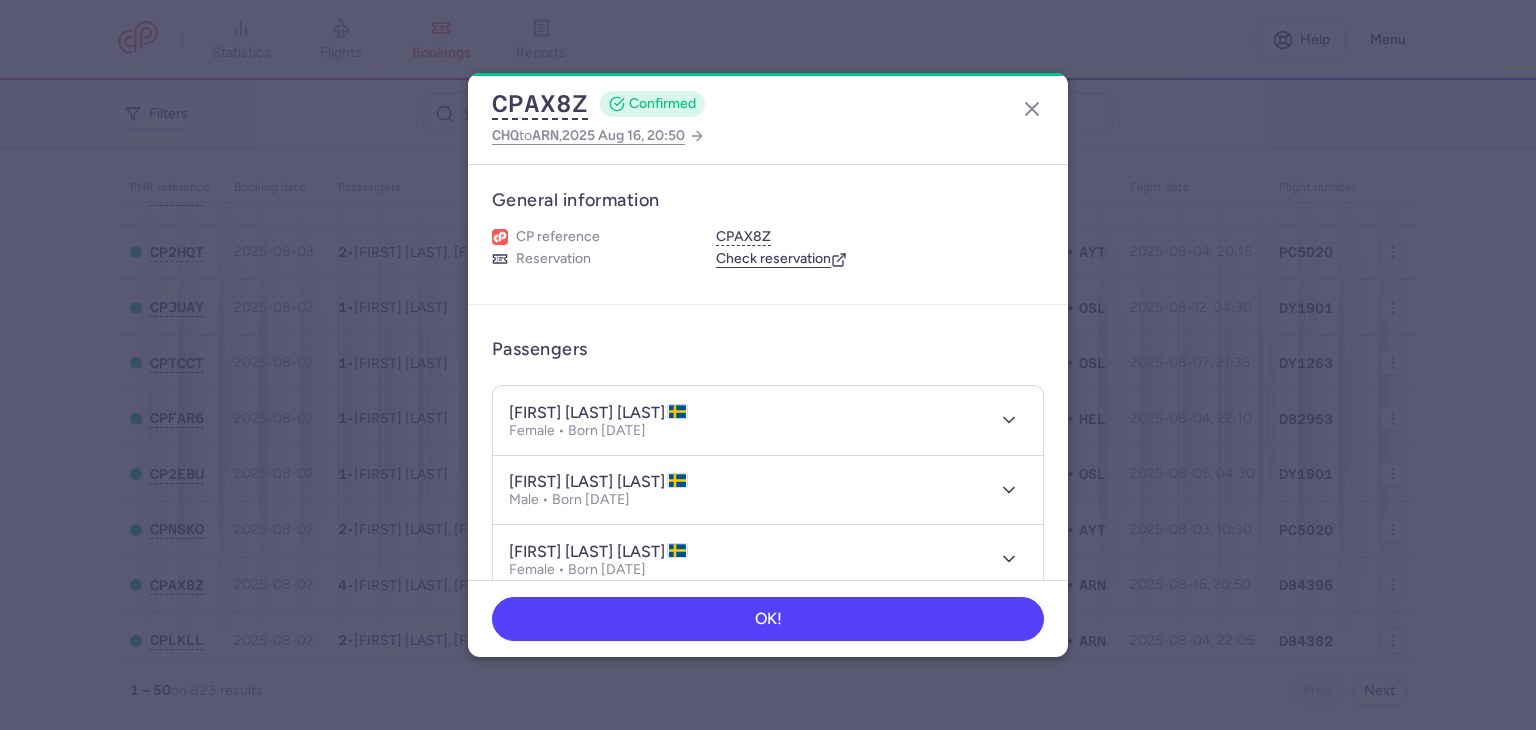 type 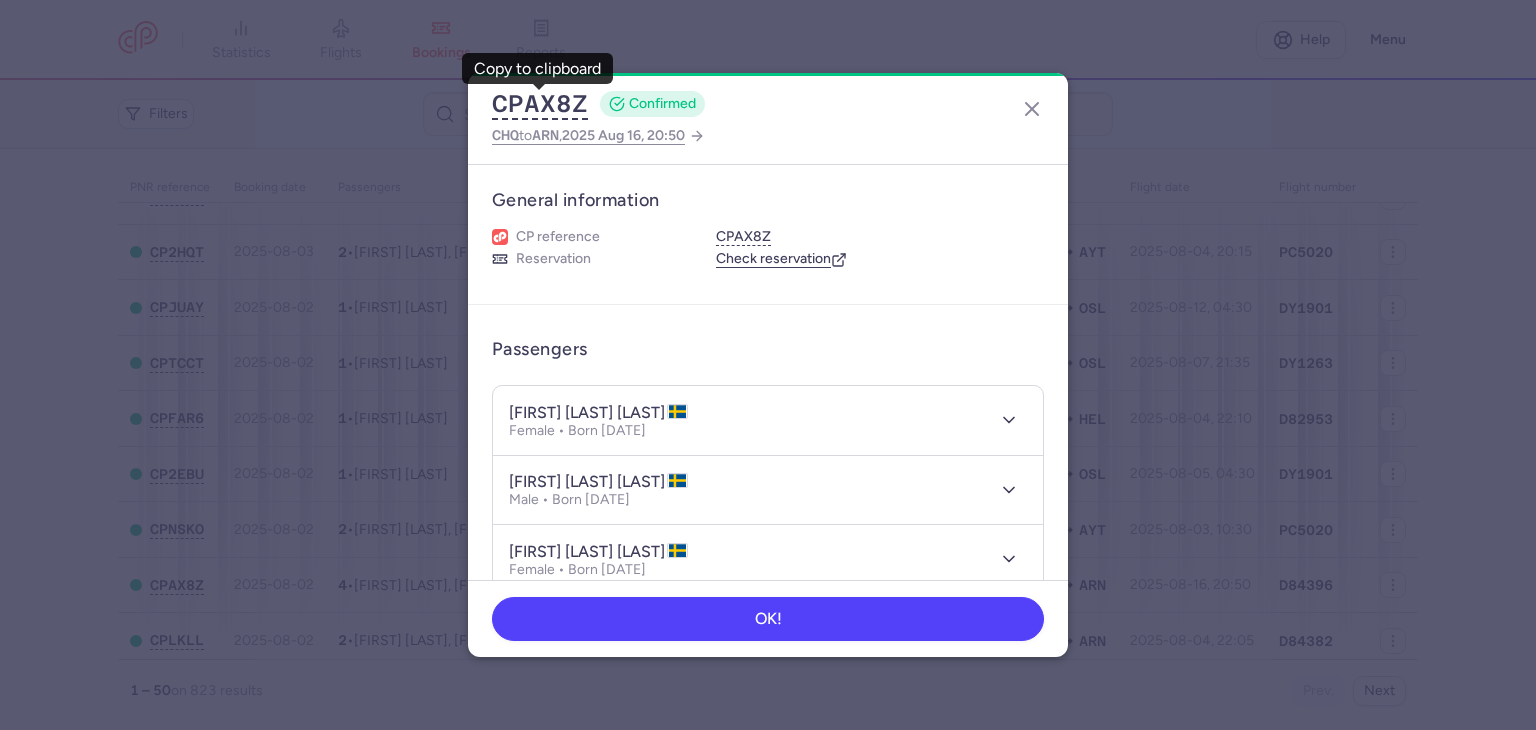 click on "OK!" 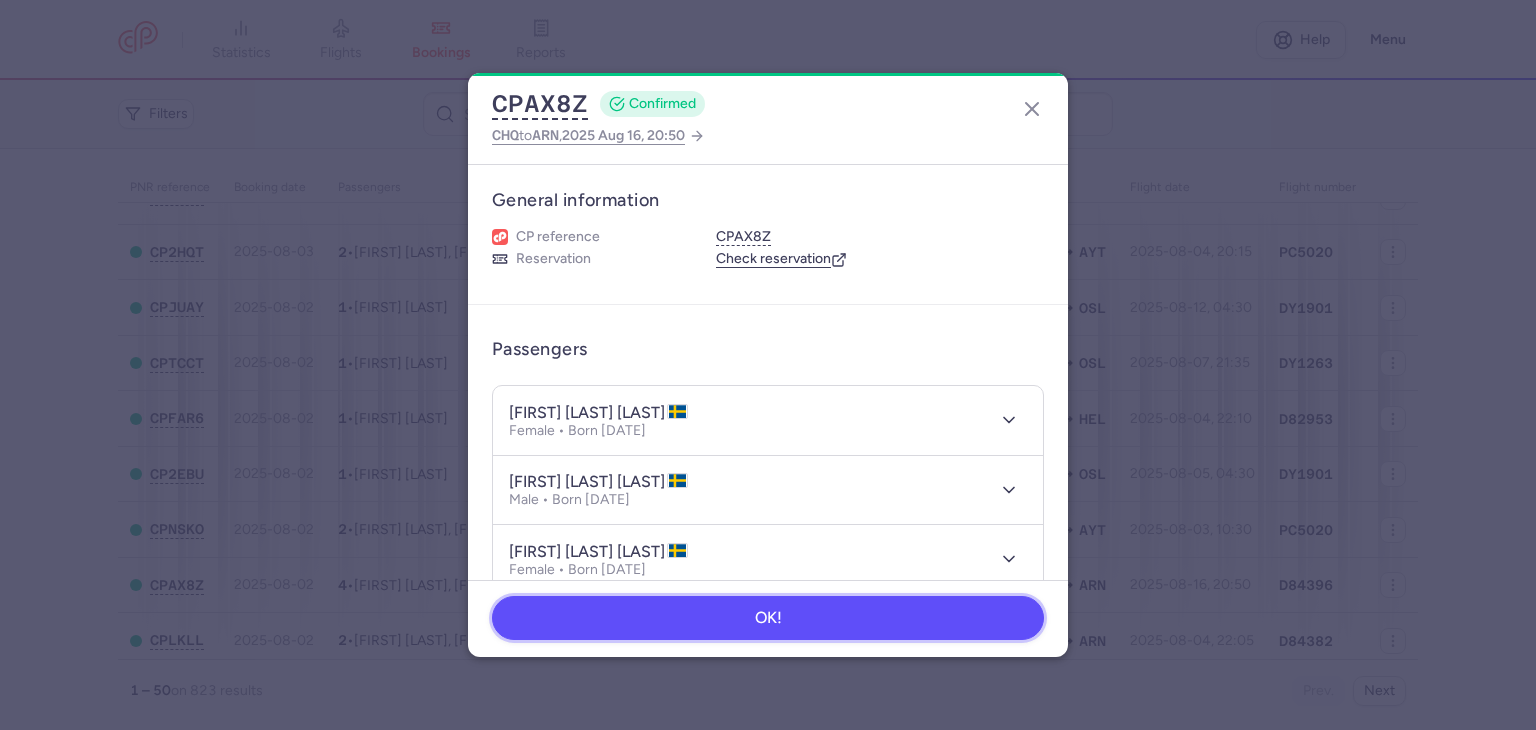 click on "OK!" at bounding box center (768, 618) 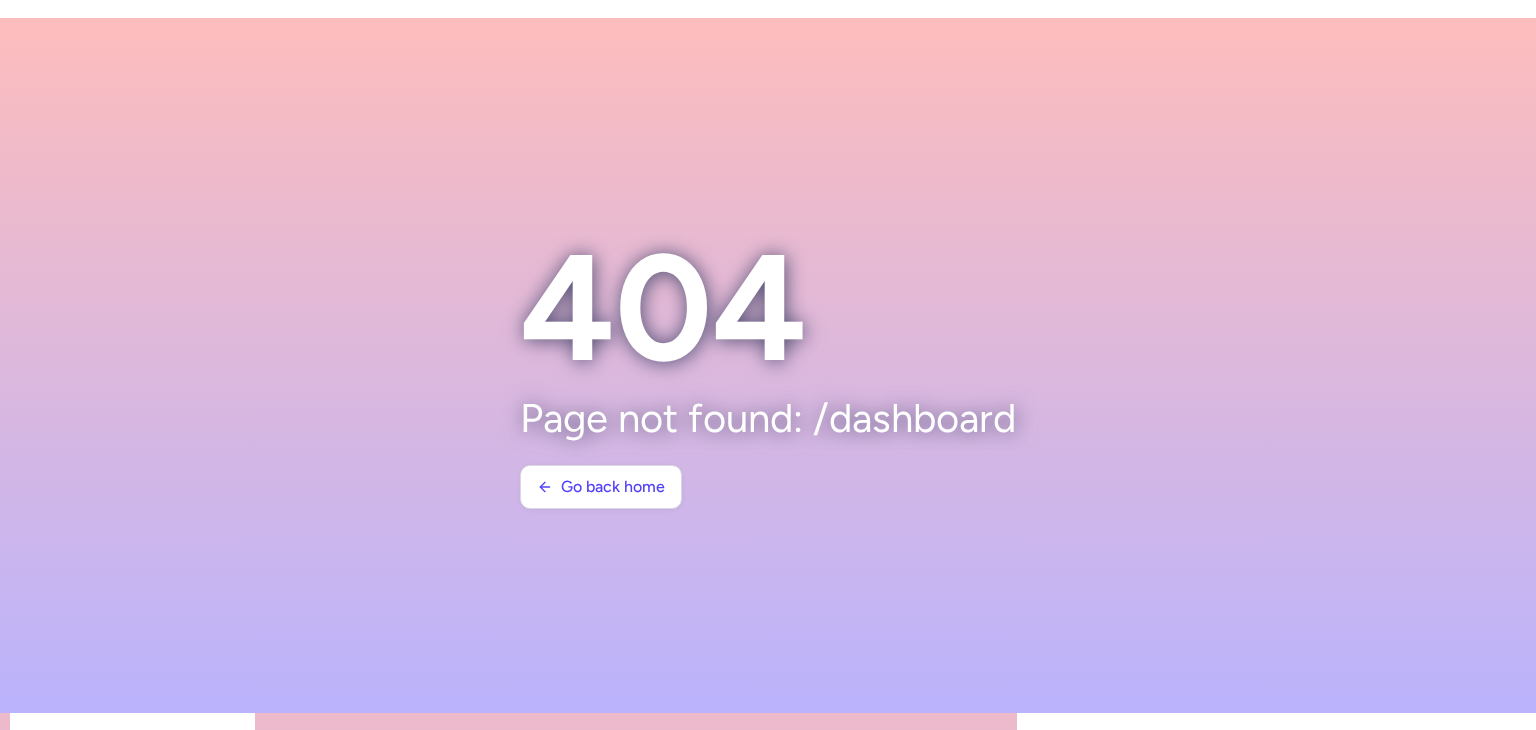 scroll, scrollTop: 0, scrollLeft: 0, axis: both 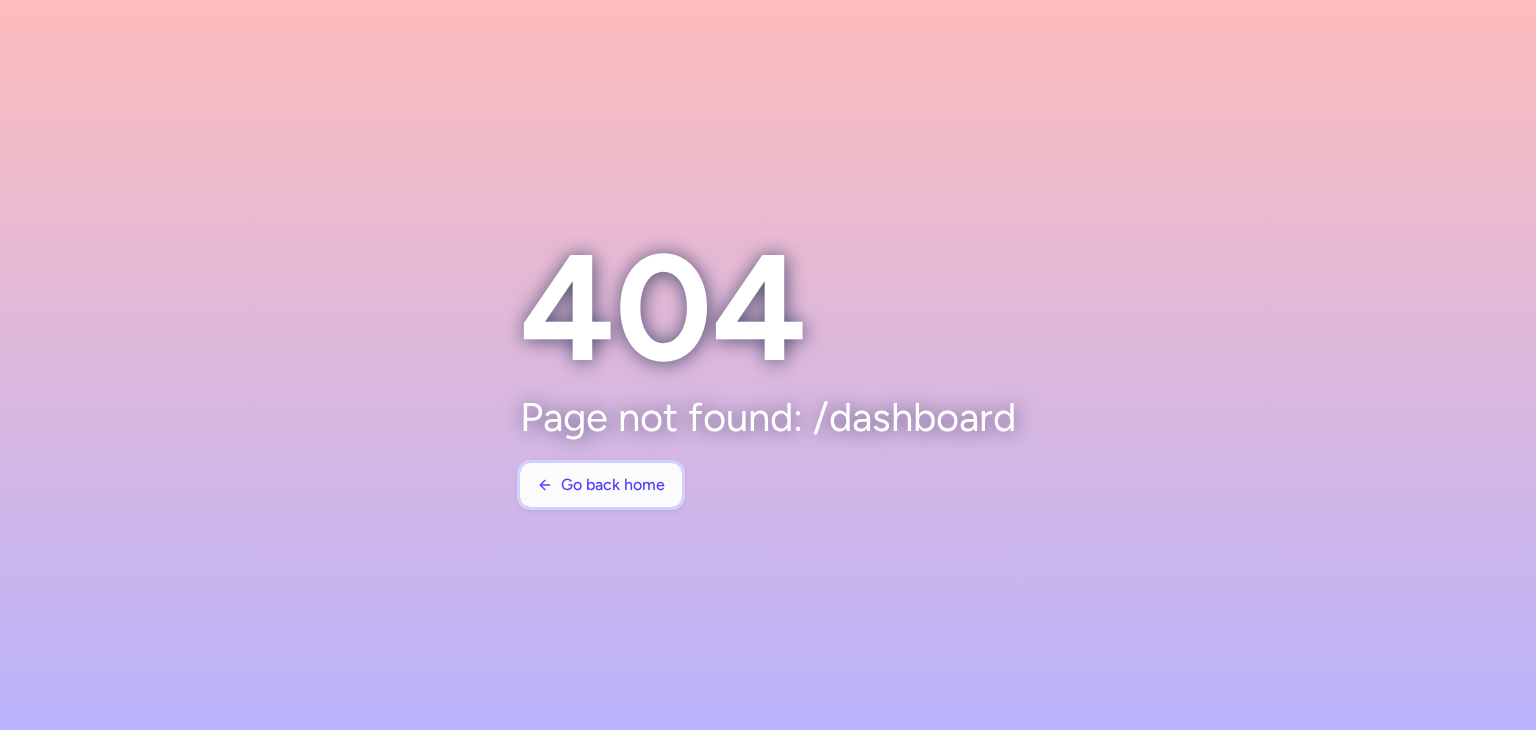 click on "Go back home" at bounding box center (601, 485) 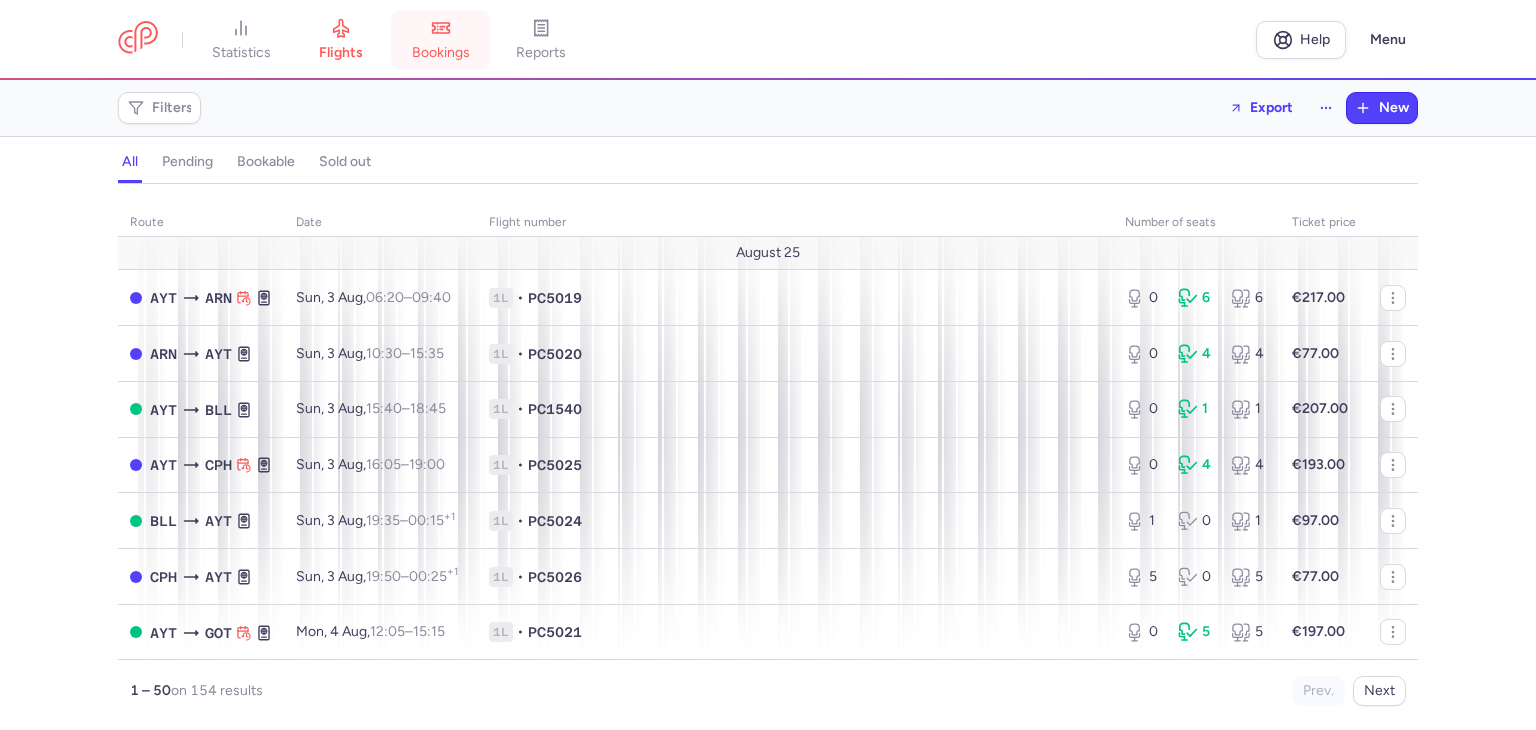 click 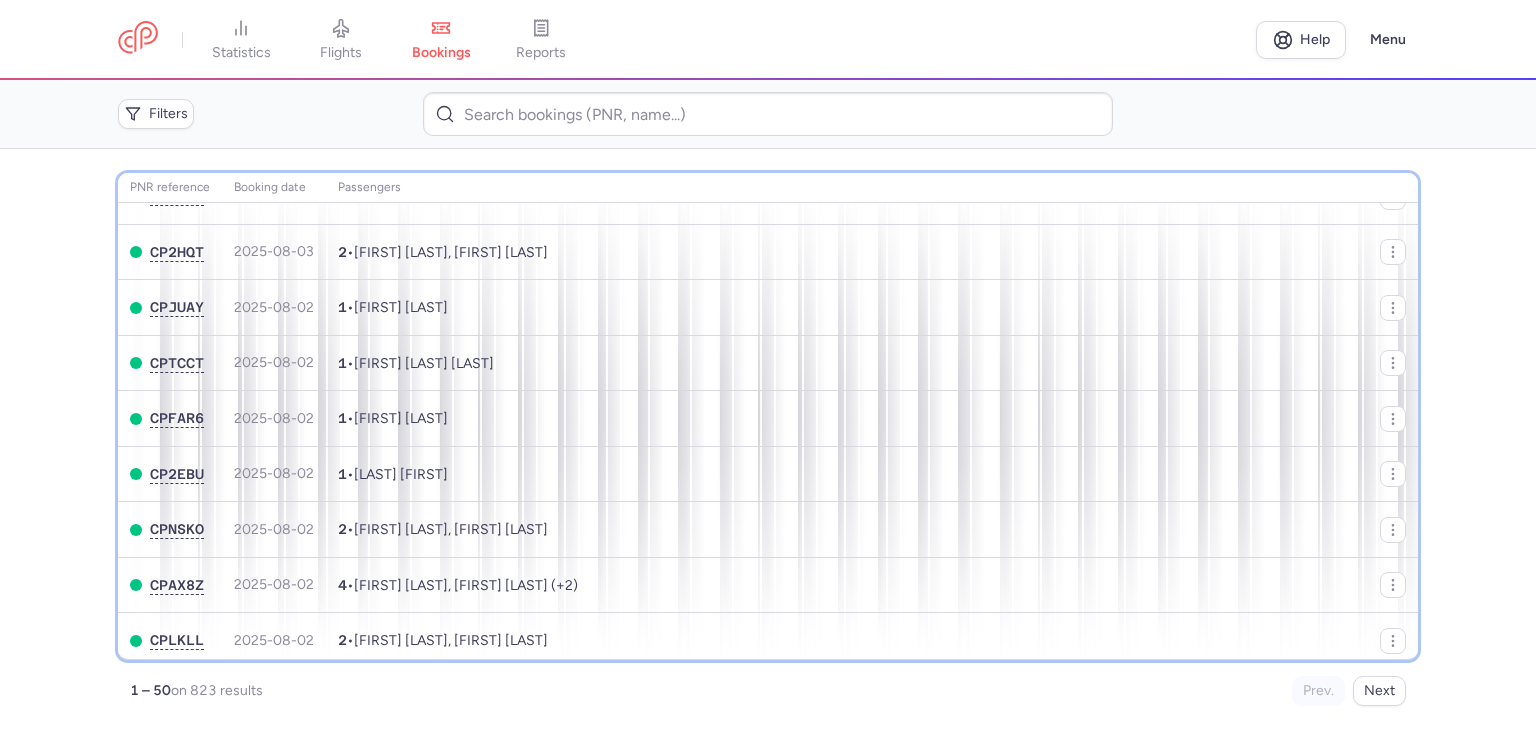 scroll, scrollTop: 130, scrollLeft: 0, axis: vertical 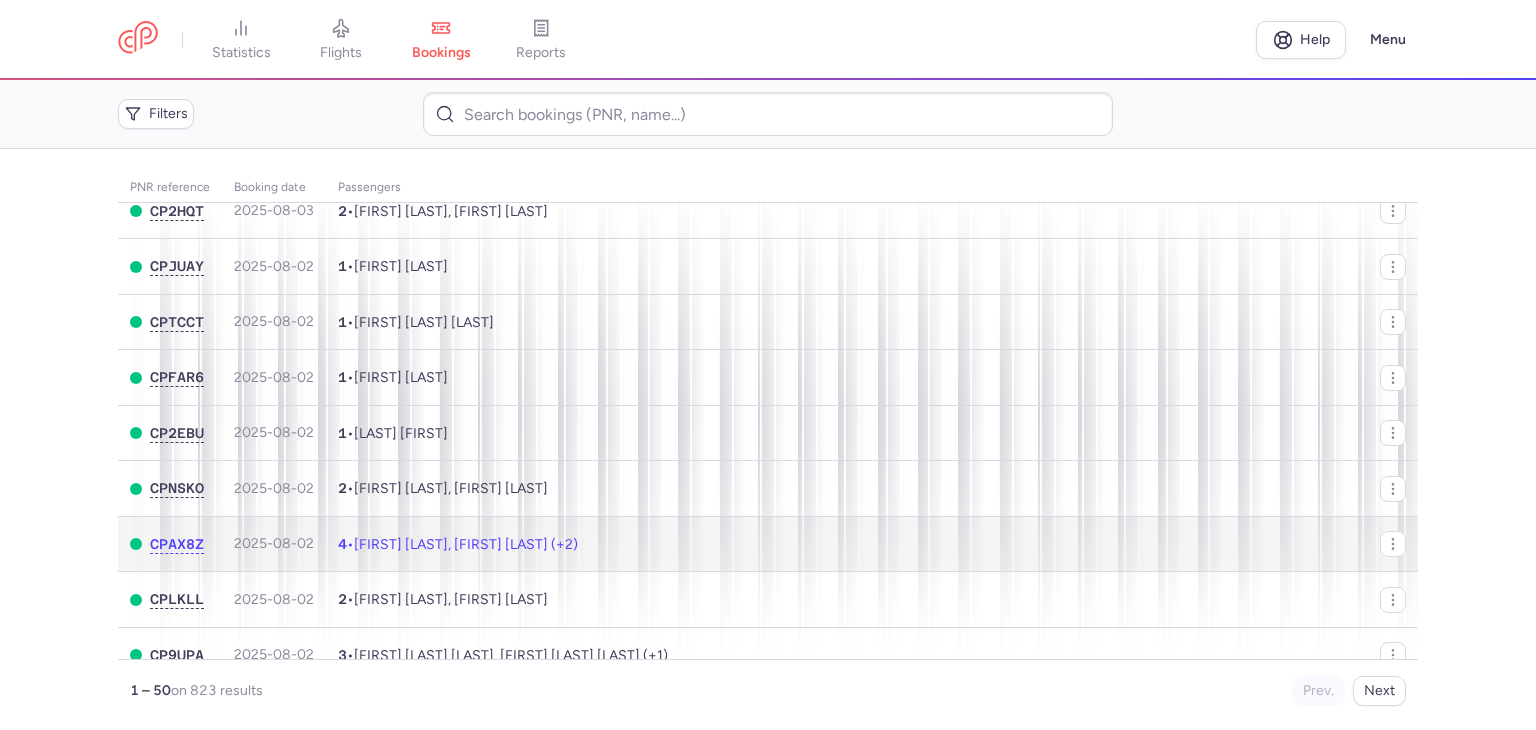 click on "4  •  [FIRST] [LAST], [FIRST] [LAST] (+2)" 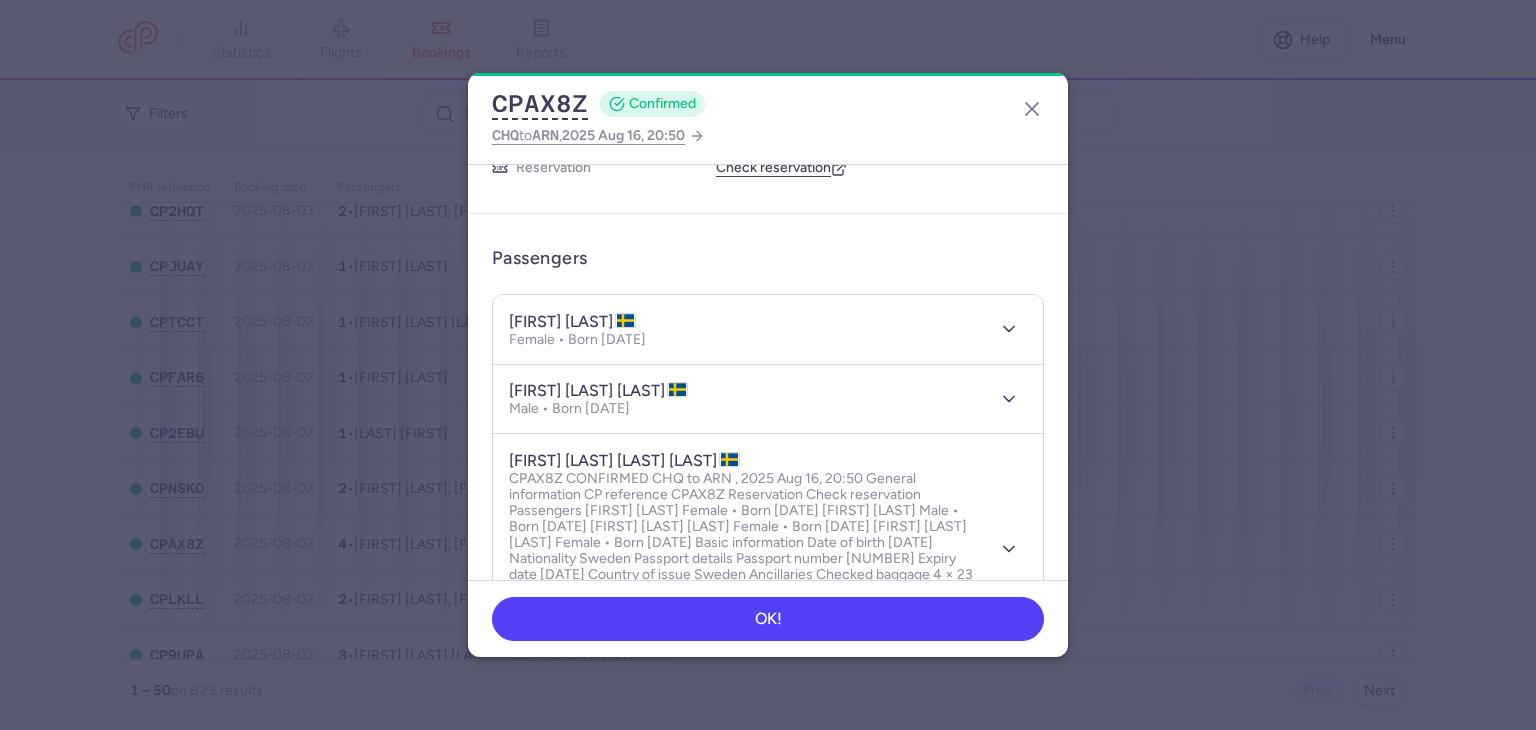scroll, scrollTop: 101, scrollLeft: 0, axis: vertical 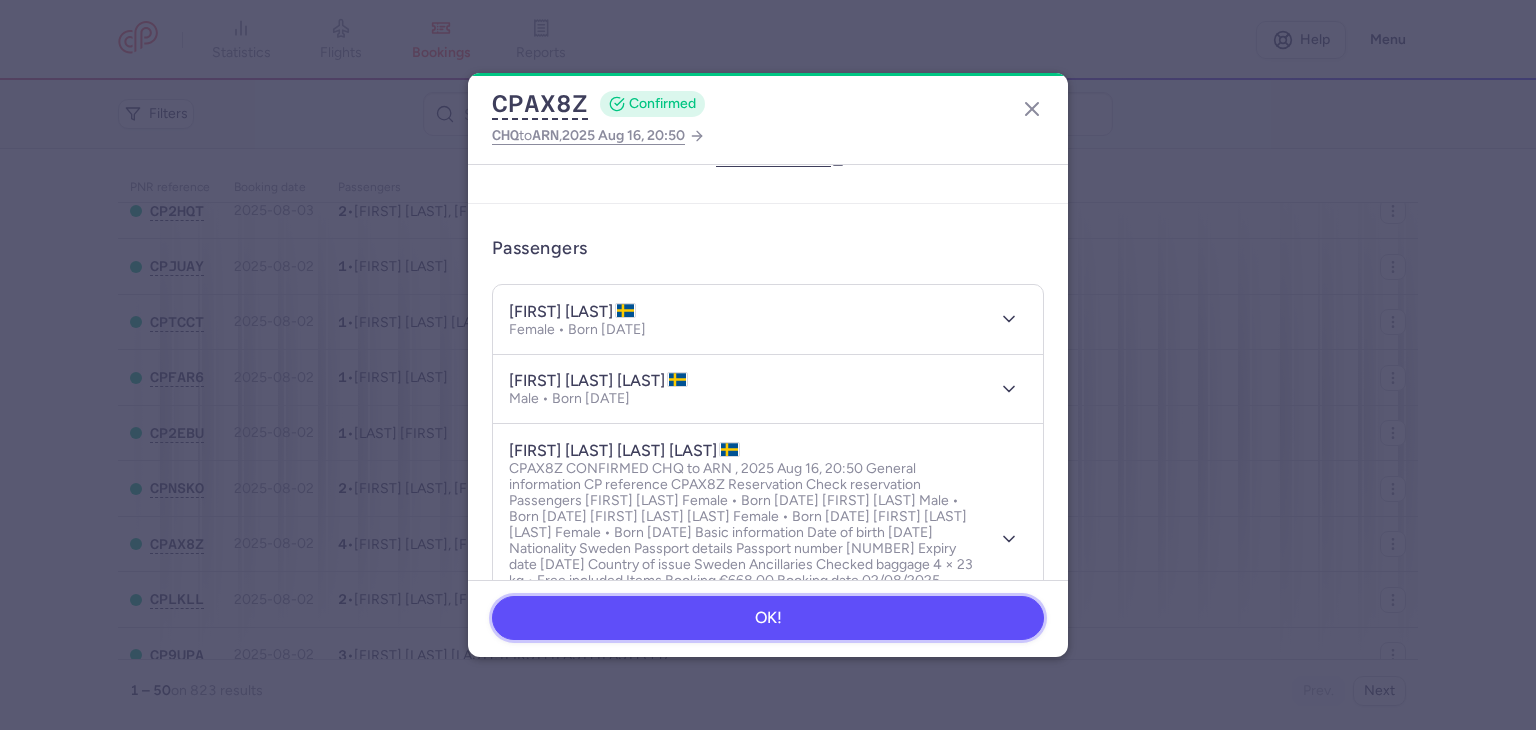 click on "OK!" at bounding box center [768, 618] 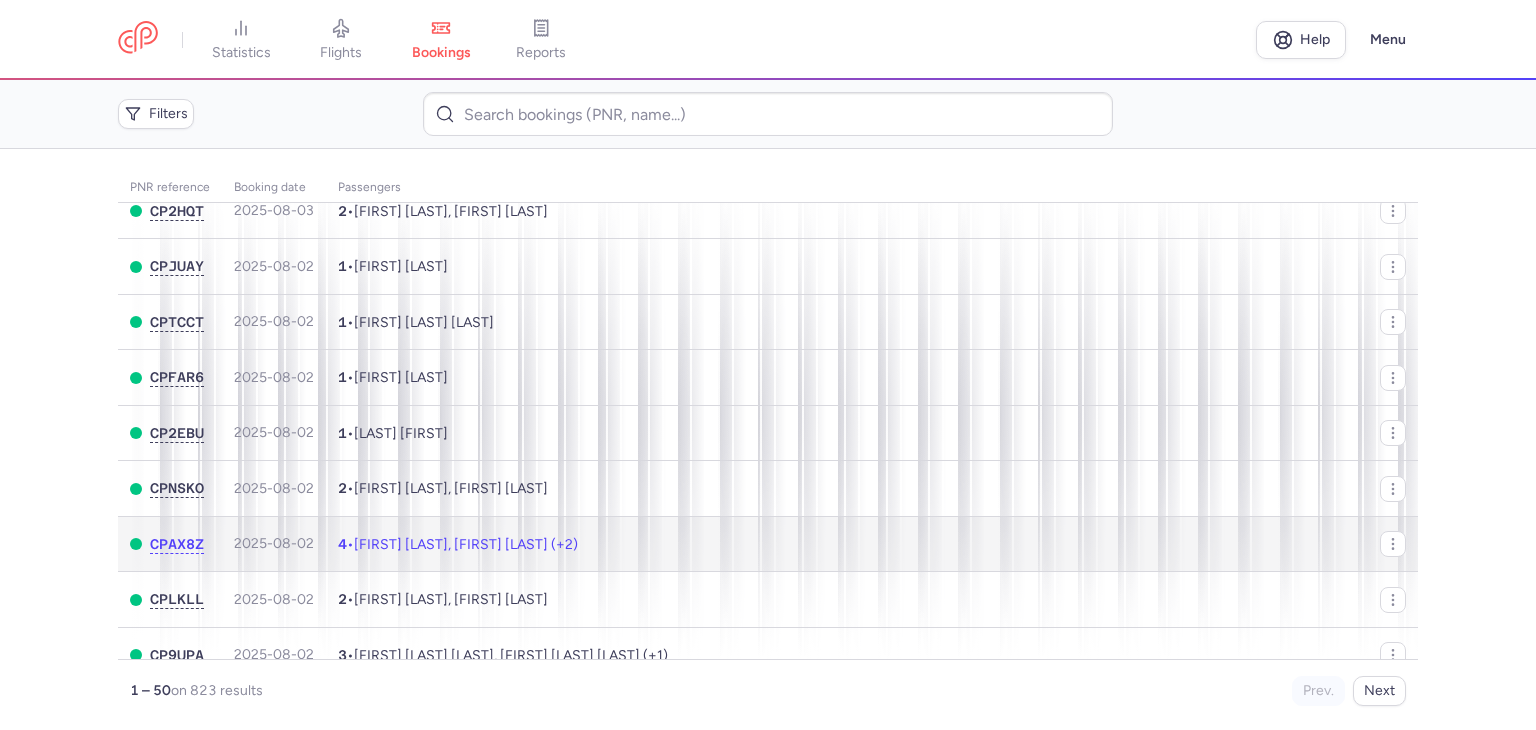 click on "4  •  [FIRST] [LAST], [FIRST] [LAST] (+2)" 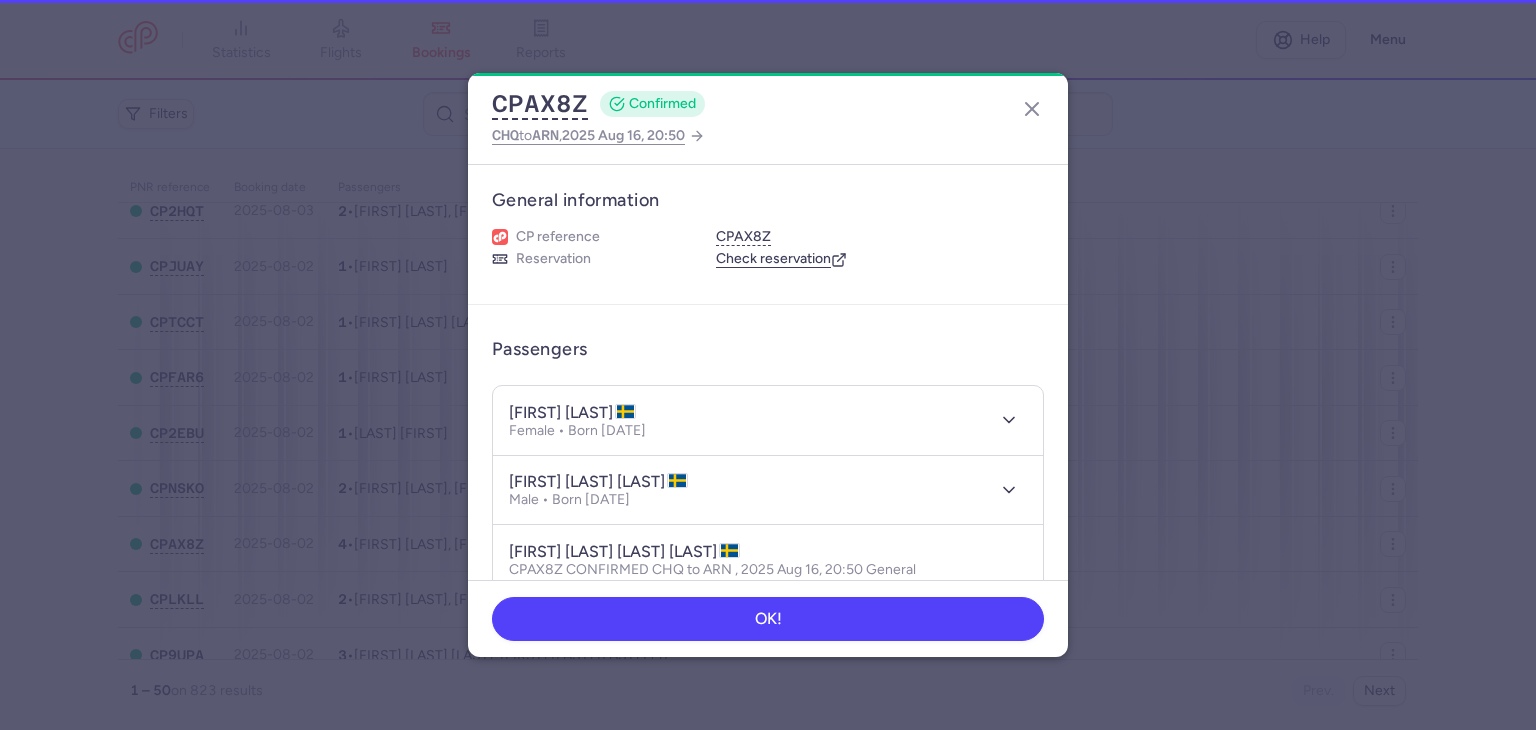 type 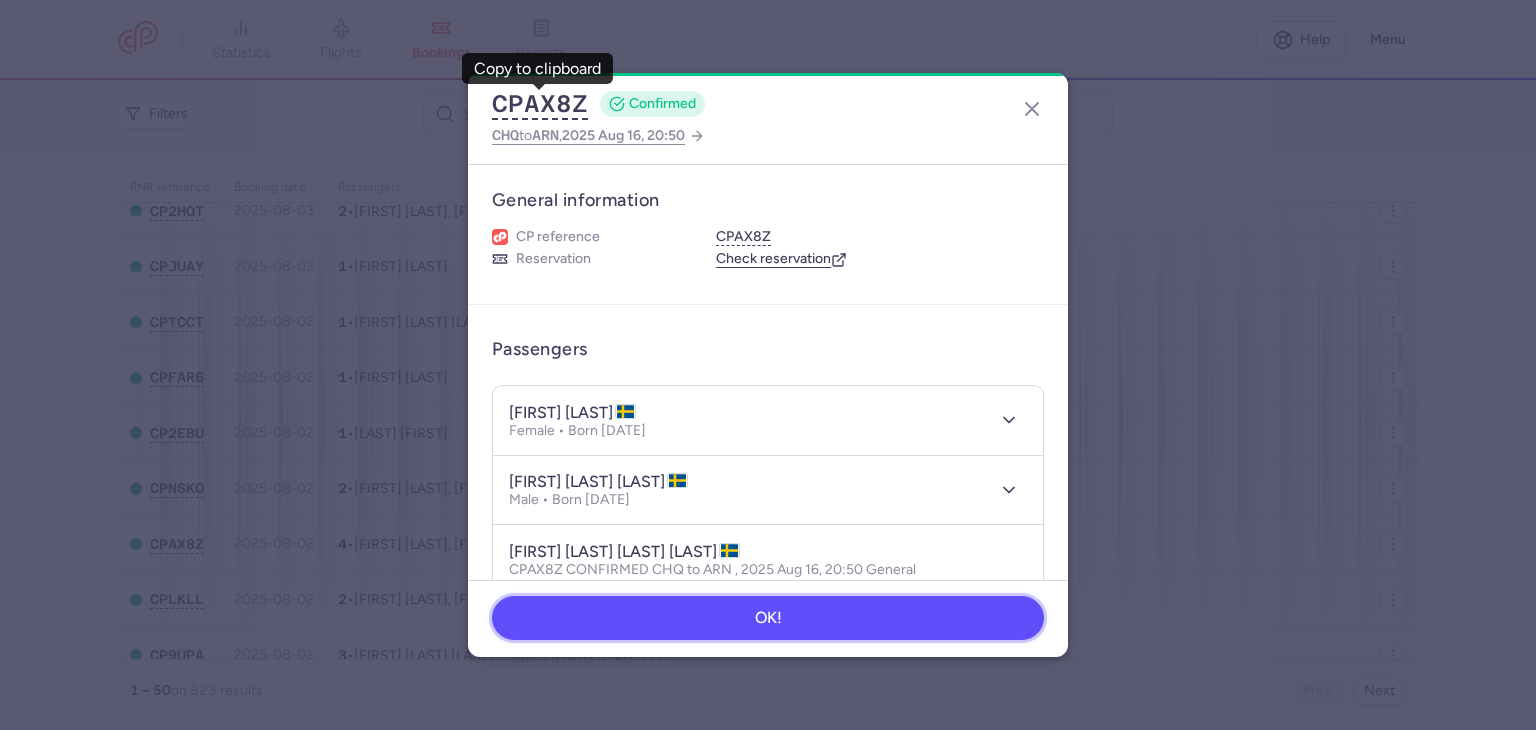 click on "OK!" at bounding box center [768, 618] 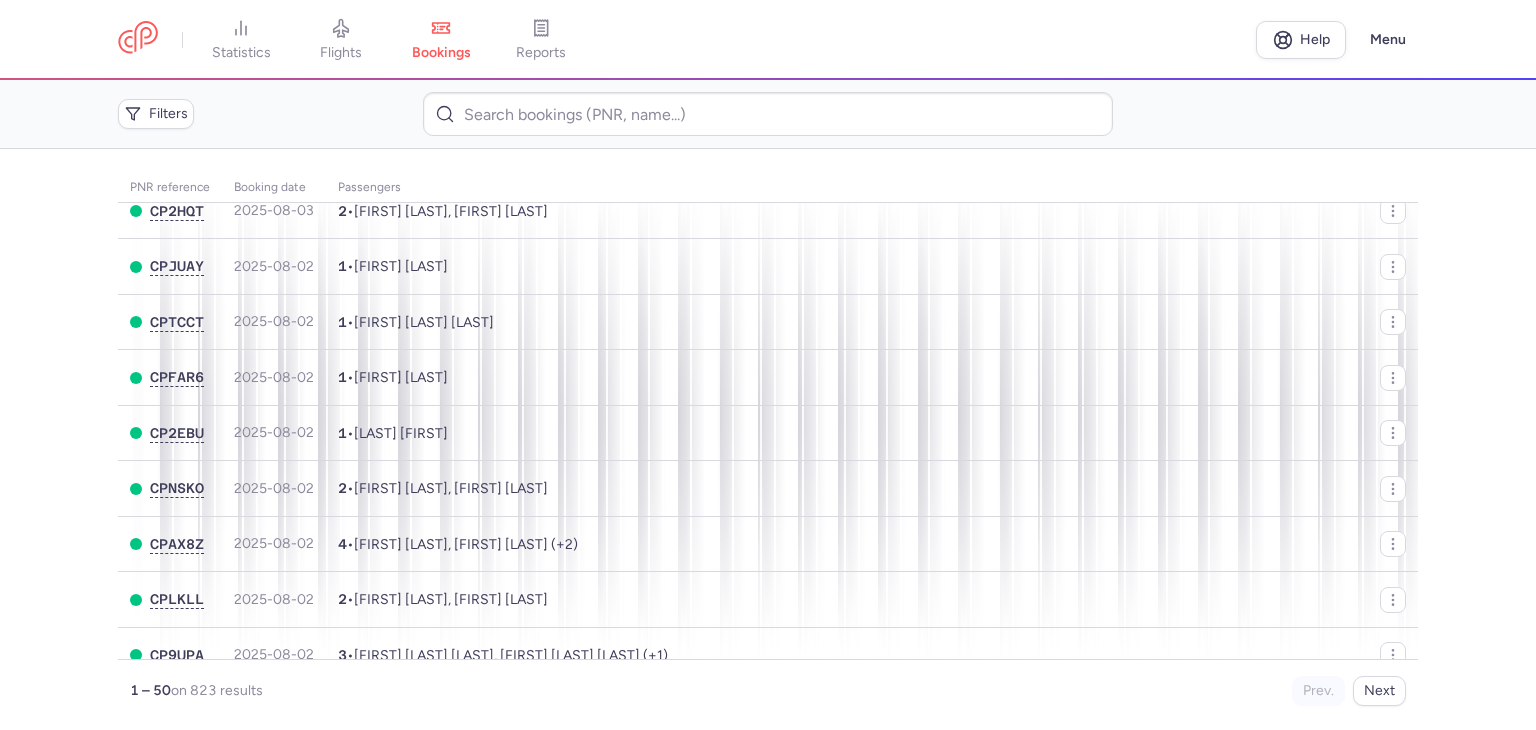 click on "PNR reference Booking date Passengers Route flight date Flight number CPLCWJ 2025-08-03 2  •  [FIRST] [LAST], [FIRST] [LAST]  HEL  AYT 2025-08-05, 20:30 PC5166 CP5YCT 2025-08-03 1  •  [FIRST] [LAST] [LAST]  RHO  OSL 2025-08-05, 04:30 DY1901 CP2HQT 2025-08-03 2  •  [FIRST] [LAST], [FIRST] [LAST]  ARN  AYT 2025-08-04, 20:15 PC5020 CPJUAY 2025-08-02 1  •  [FIRST] [LAST]  RHO  OSL 2025-08-12, 04:30 DY1901 CPTCCT 2025-08-02 1  •  [FIRST] [LAST] [LAST]  AYT  OSL 2025-08-07, 21:35 DY1263 CPFAR6 2025-08-02 1  •  [FIRST] [LAST]  CHQ  HEL 2025-08-04, 22:10 D82953 CP2EBU 2025-08-02 1  •  [LAST] [FIRST]  RHO  OSL 2025-08-05, 04:30 DY1901 CPNSKO 2025-08-02 2  •  [FIRST] [LAST], [FIRST] [LAST]  ARN  AYT 2025-08-03, 10:30 PC5020 CPAX8Z 2025-08-02 4  •  [FIRST] [LAST], [FIRST] [LAST] (+2)  CHQ  ARN 2025-08-16, 20:50 D84396 CPLKLL 2025-08-02 2  •  [FIRST] [LAST], [FIRST] [LAST]  RHO  ARN 2025-08-04, 22:05 D84382 CP9UPA 2025-08-02 3  •  [FIRST] [LAST] [LAST], [FIRST] [LAST] [LAST] (+1)  CHQ  ARN 1 1" at bounding box center [768, 439] 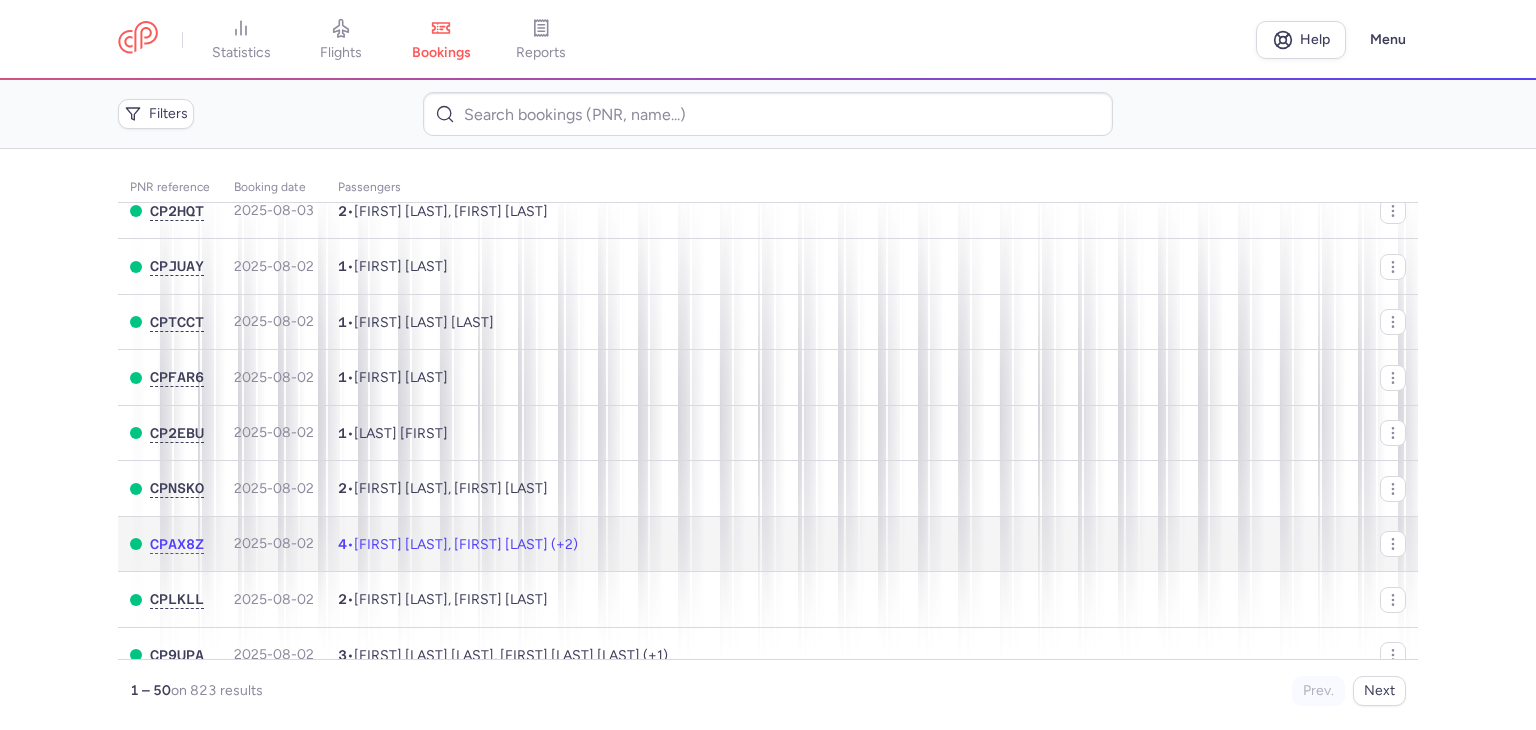 click on "4  •  [FIRST] [LAST], [FIRST] [LAST] (+2)" 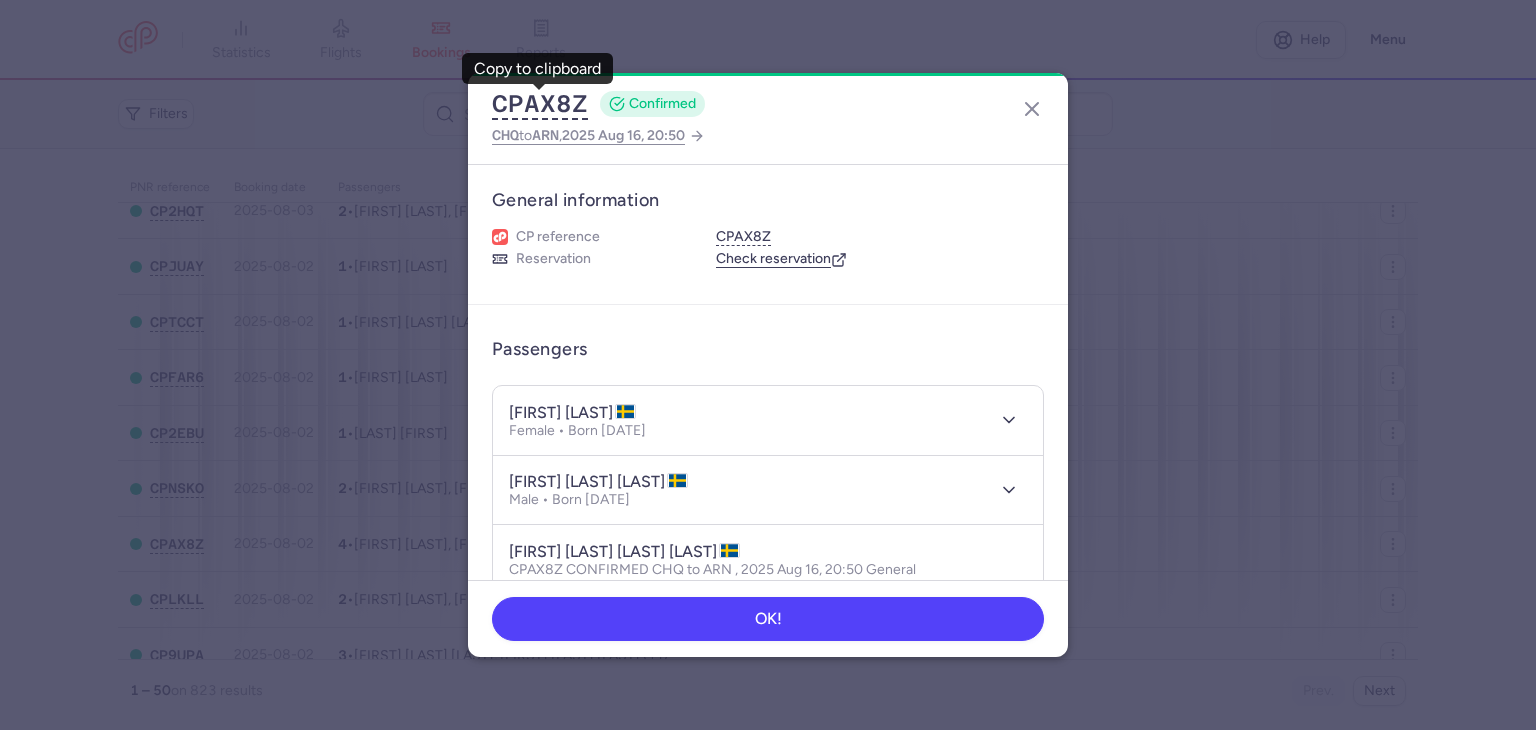 type 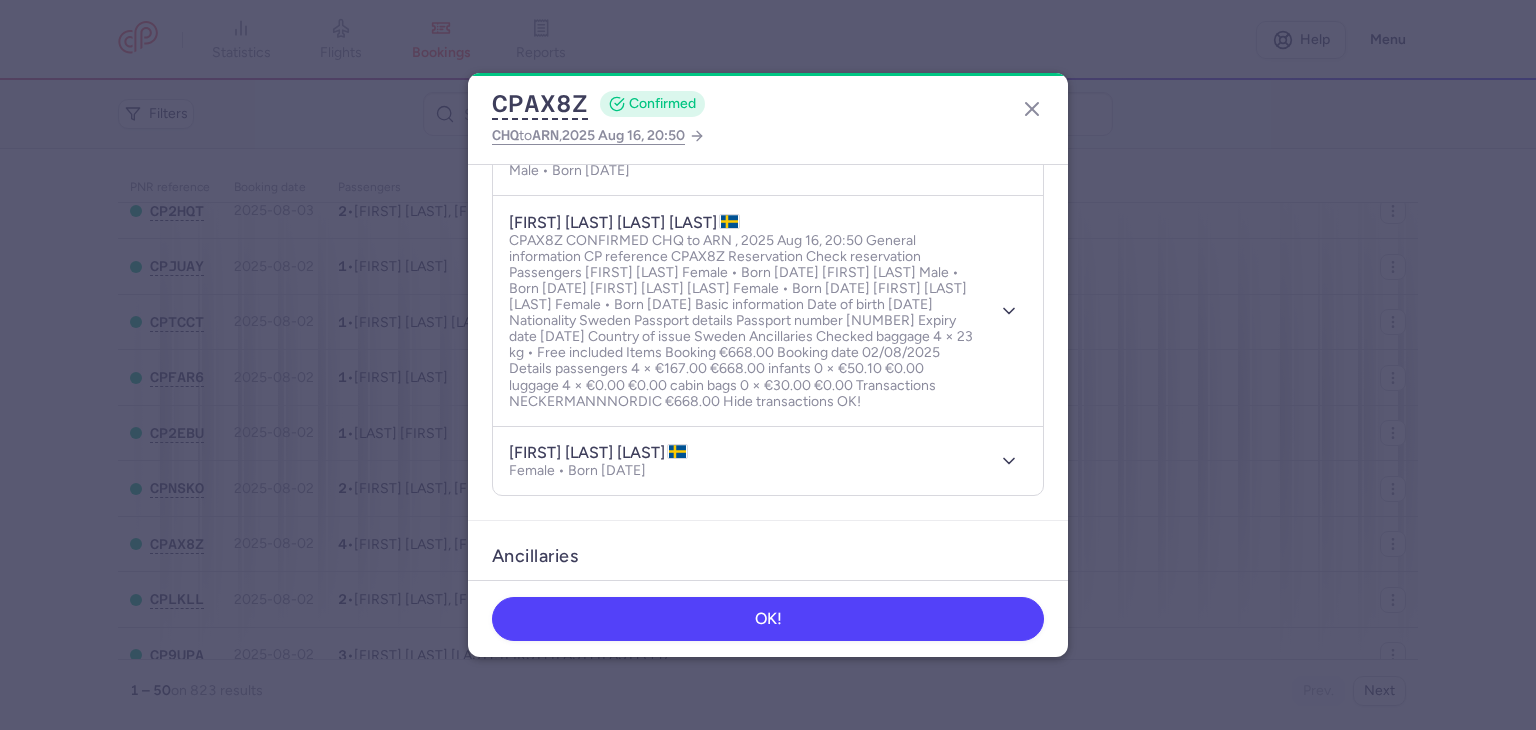 scroll, scrollTop: 532, scrollLeft: 0, axis: vertical 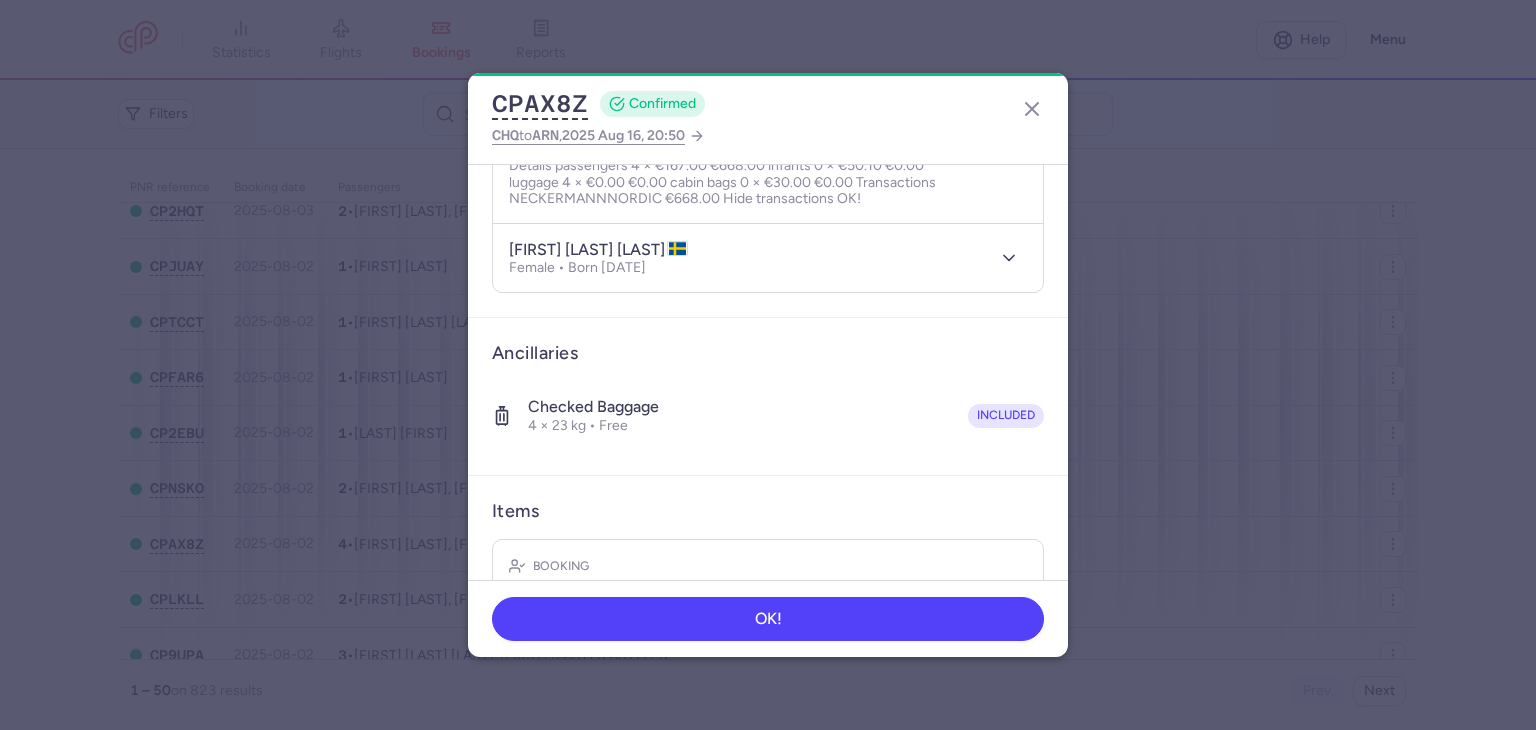 click on "CPAX8Z  CONFIRMED CHQ  to  ARN ,  2025 Aug 16, 20:50 General information CP reference CPAX8Z Reservation  Check reservation  Passengers [FIRST] [LAST]  Female • Born [DATE]  [FIRST] [LAST]  Male • Born [DATE]  [FIRST] [LAST] [LAST]  Female • Born [DATE]  Show transactions OK!" at bounding box center (768, 365) 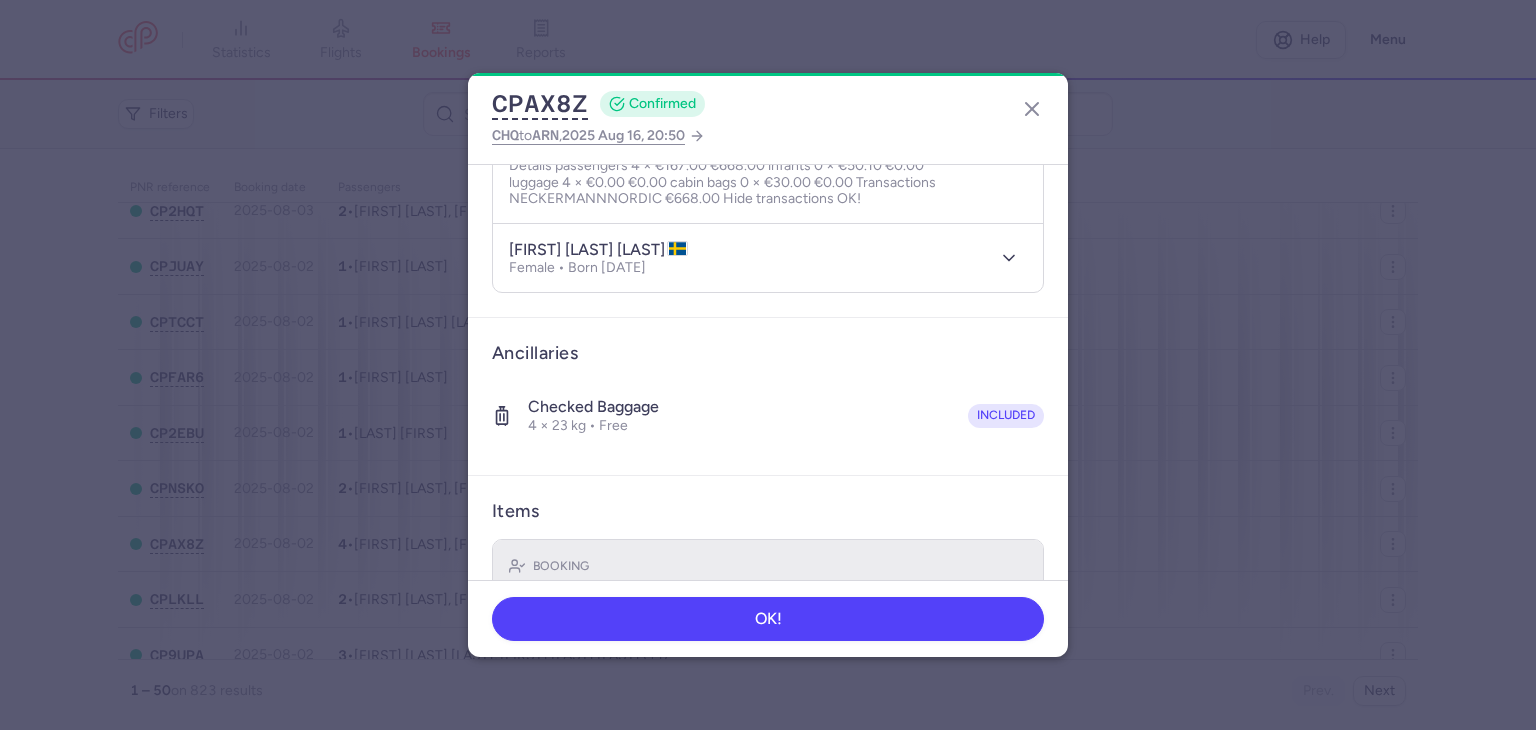 click on "Booking €668.00" at bounding box center [768, 585] 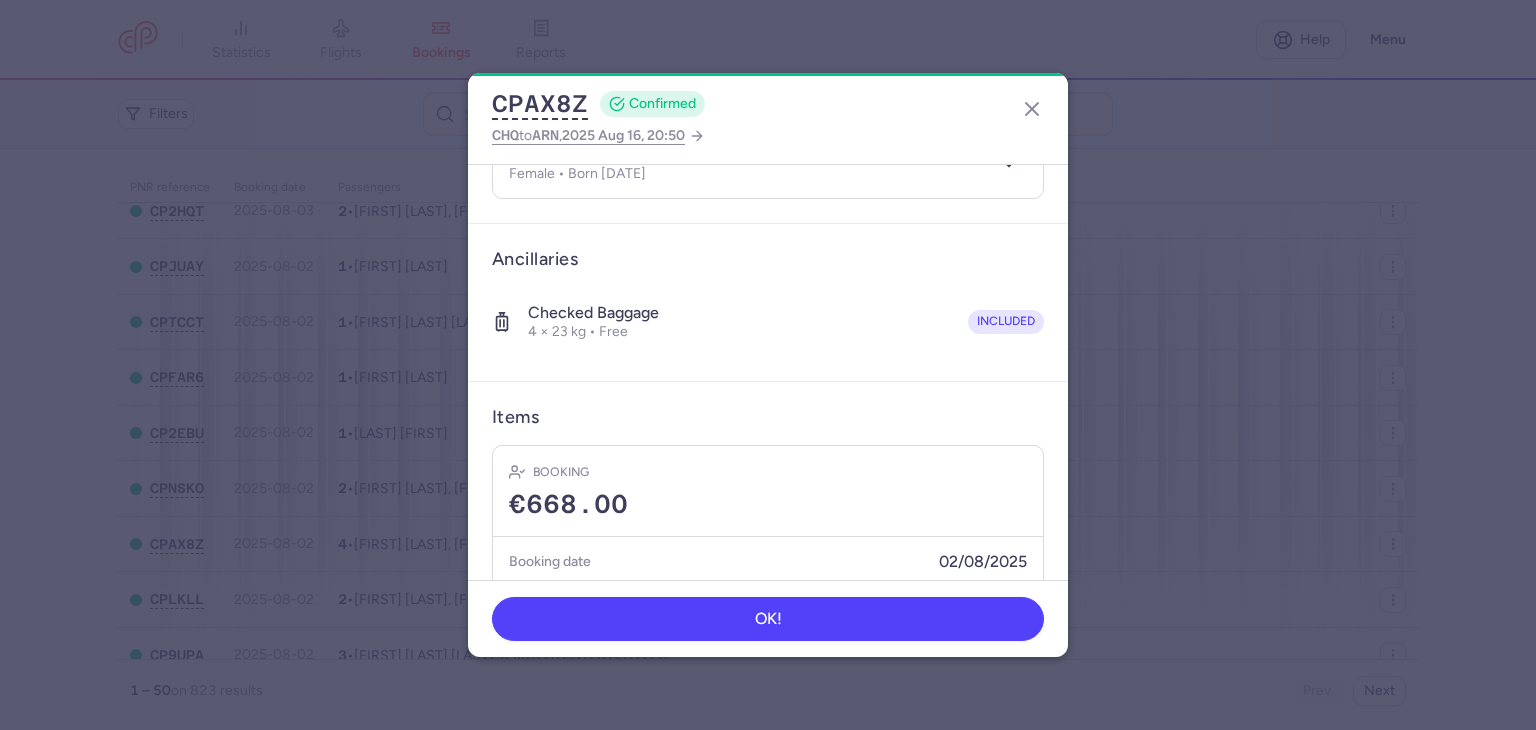 scroll, scrollTop: 650, scrollLeft: 0, axis: vertical 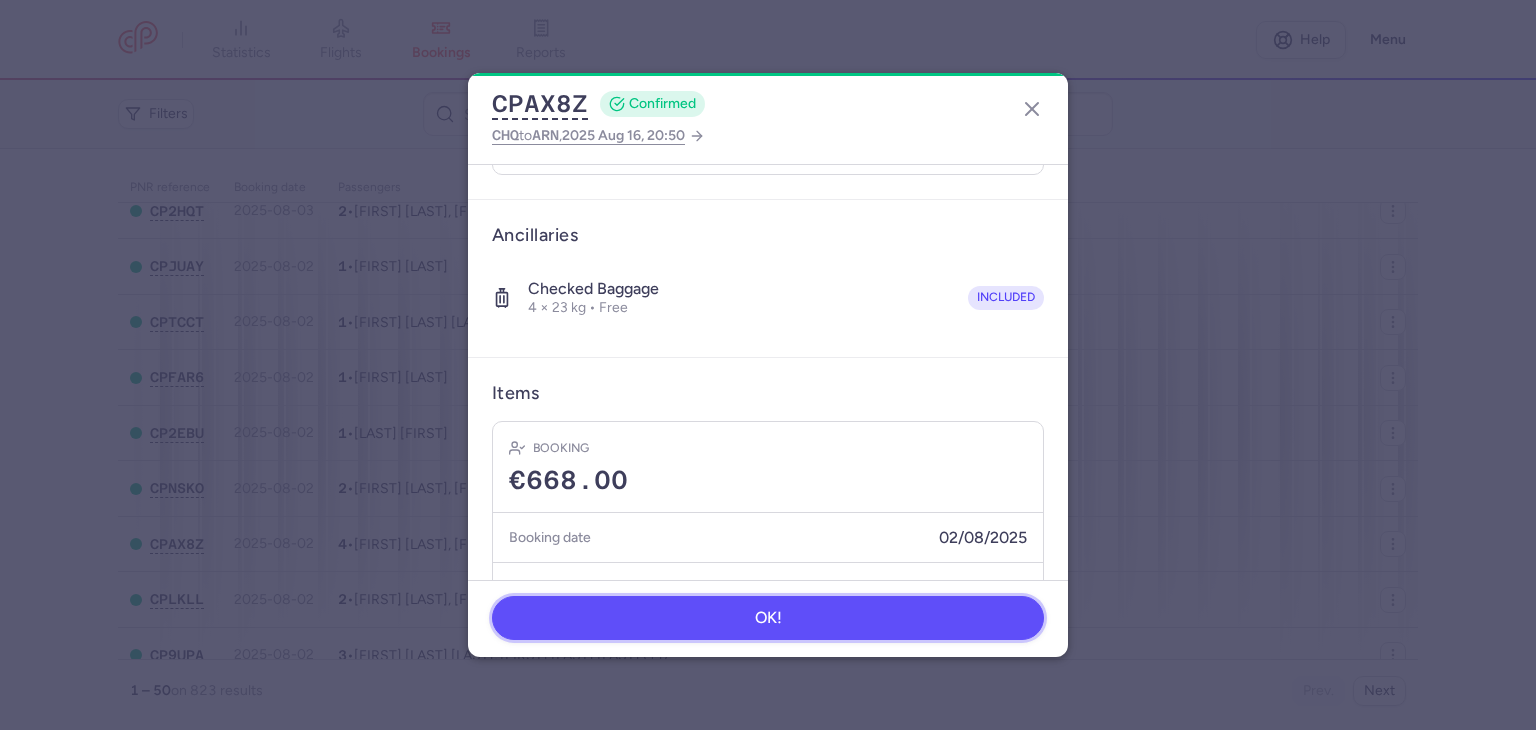click on "OK!" at bounding box center (768, 618) 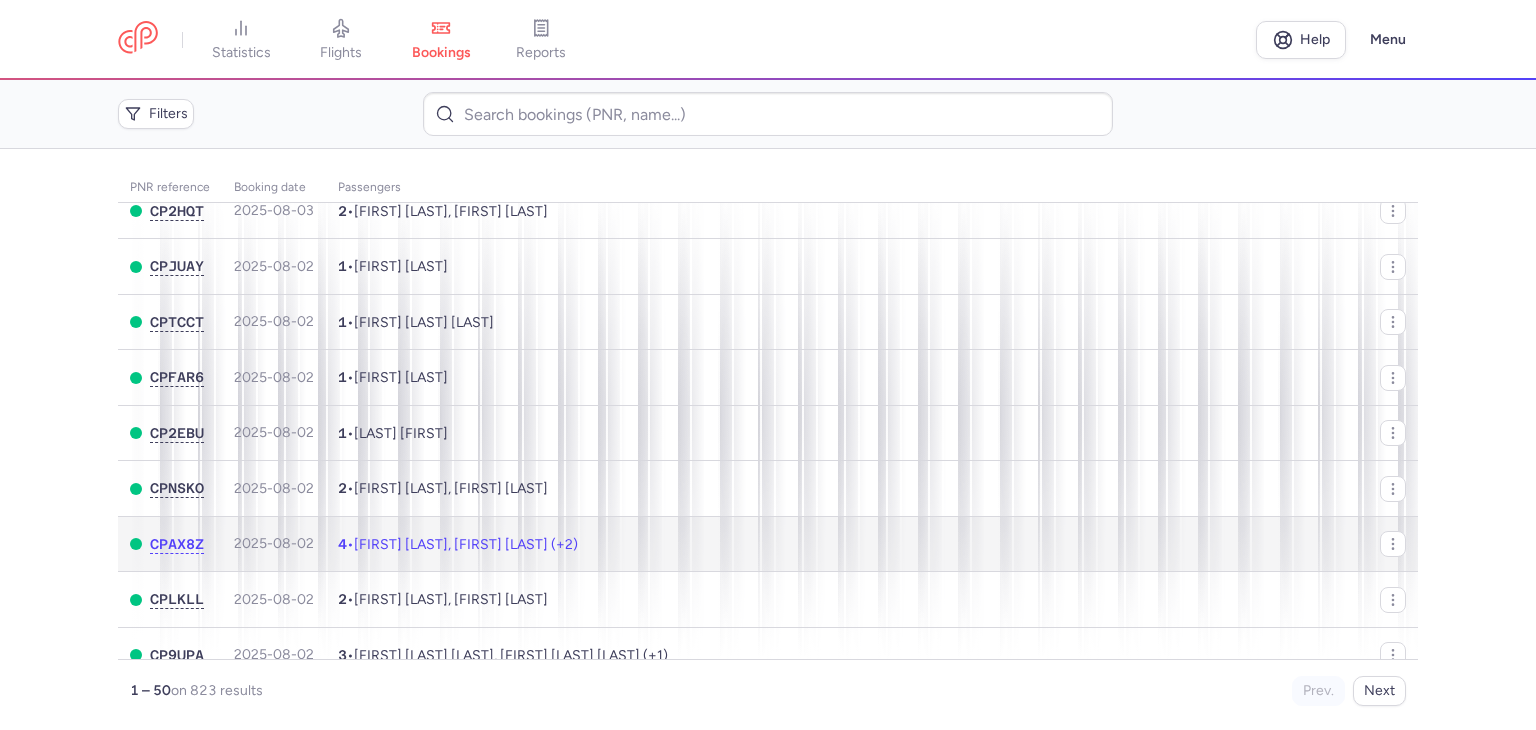 click on "4  •  [FIRST] [LAST], [FIRST] [LAST] (+2)" 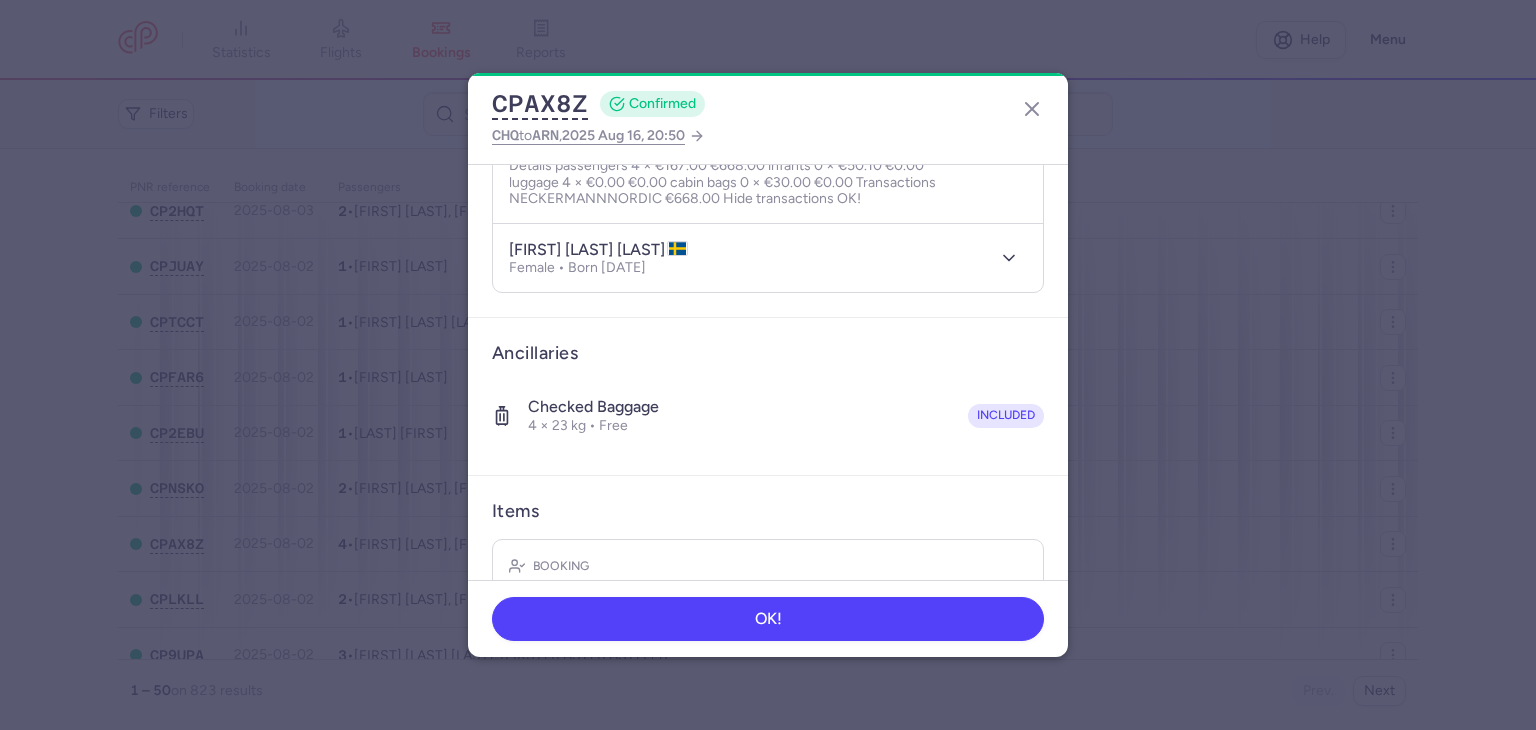 scroll, scrollTop: 169, scrollLeft: 0, axis: vertical 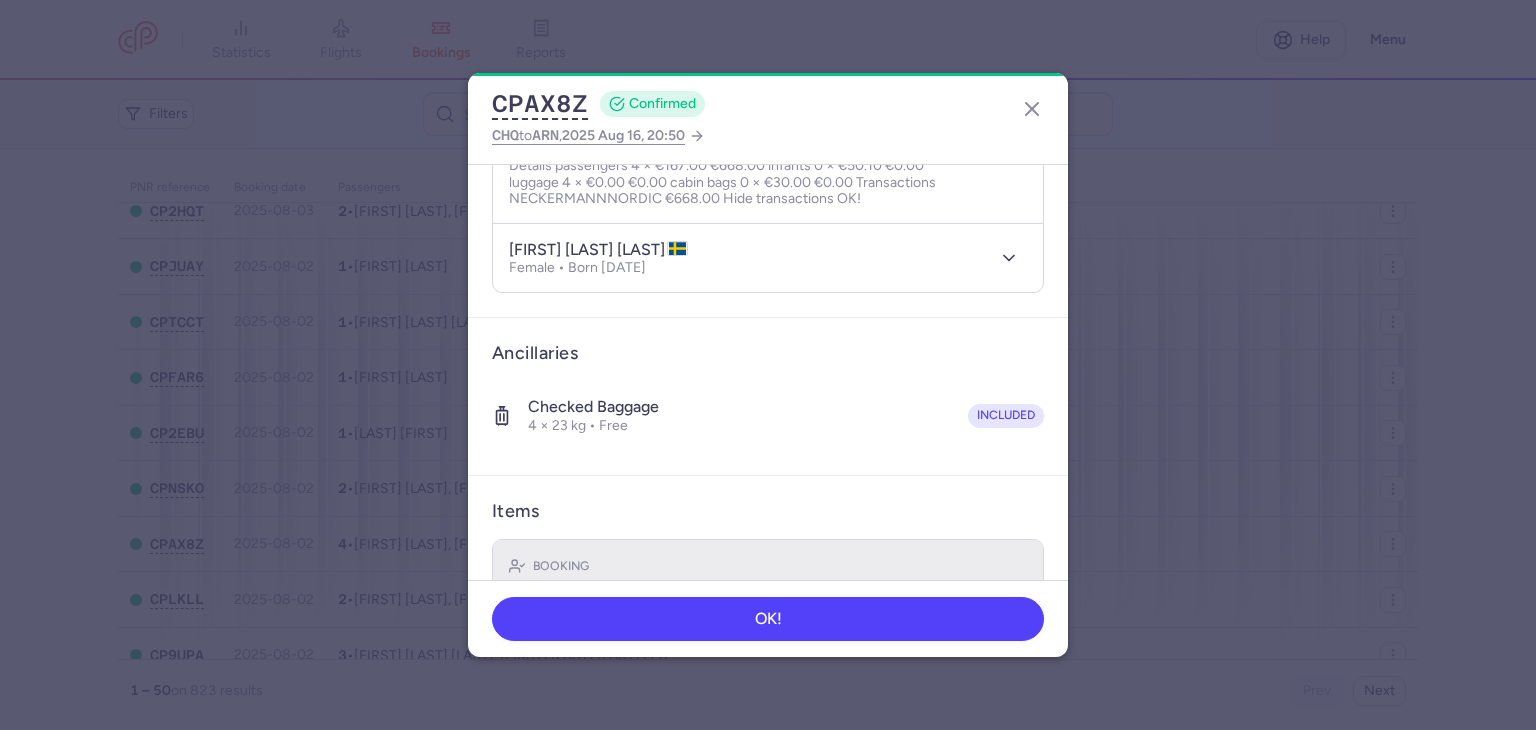 click on "Booking" at bounding box center (768, 566) 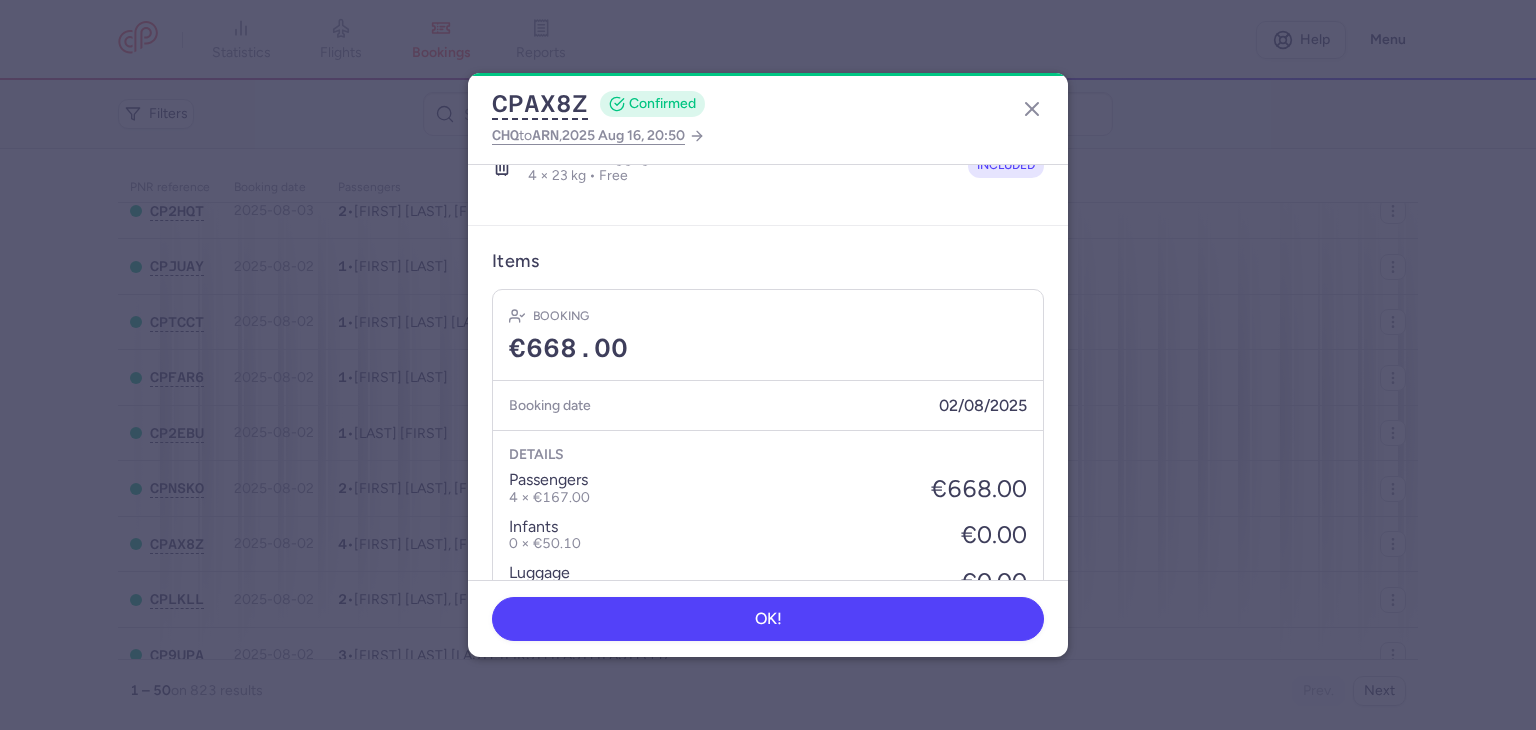 scroll, scrollTop: 780, scrollLeft: 0, axis: vertical 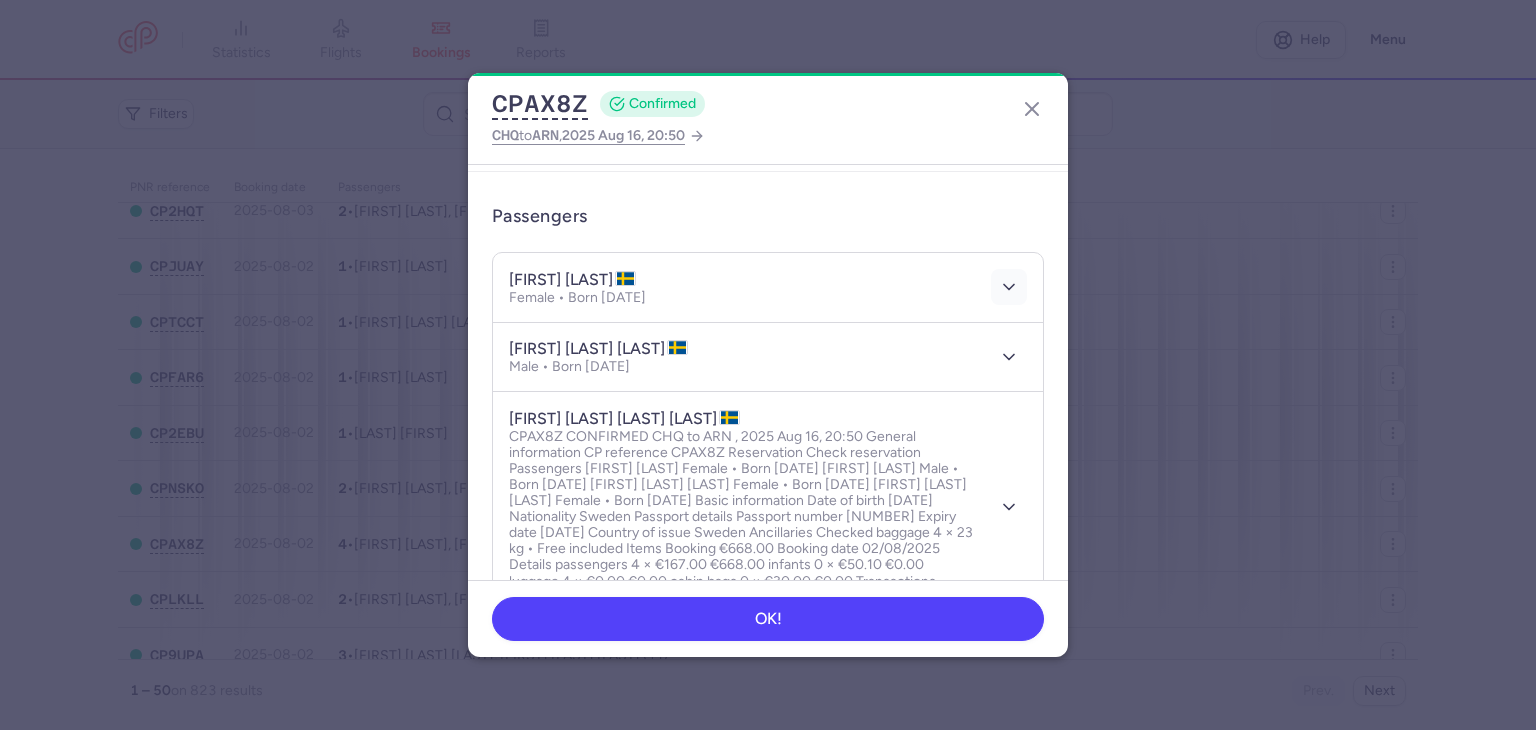 click at bounding box center (1009, 287) 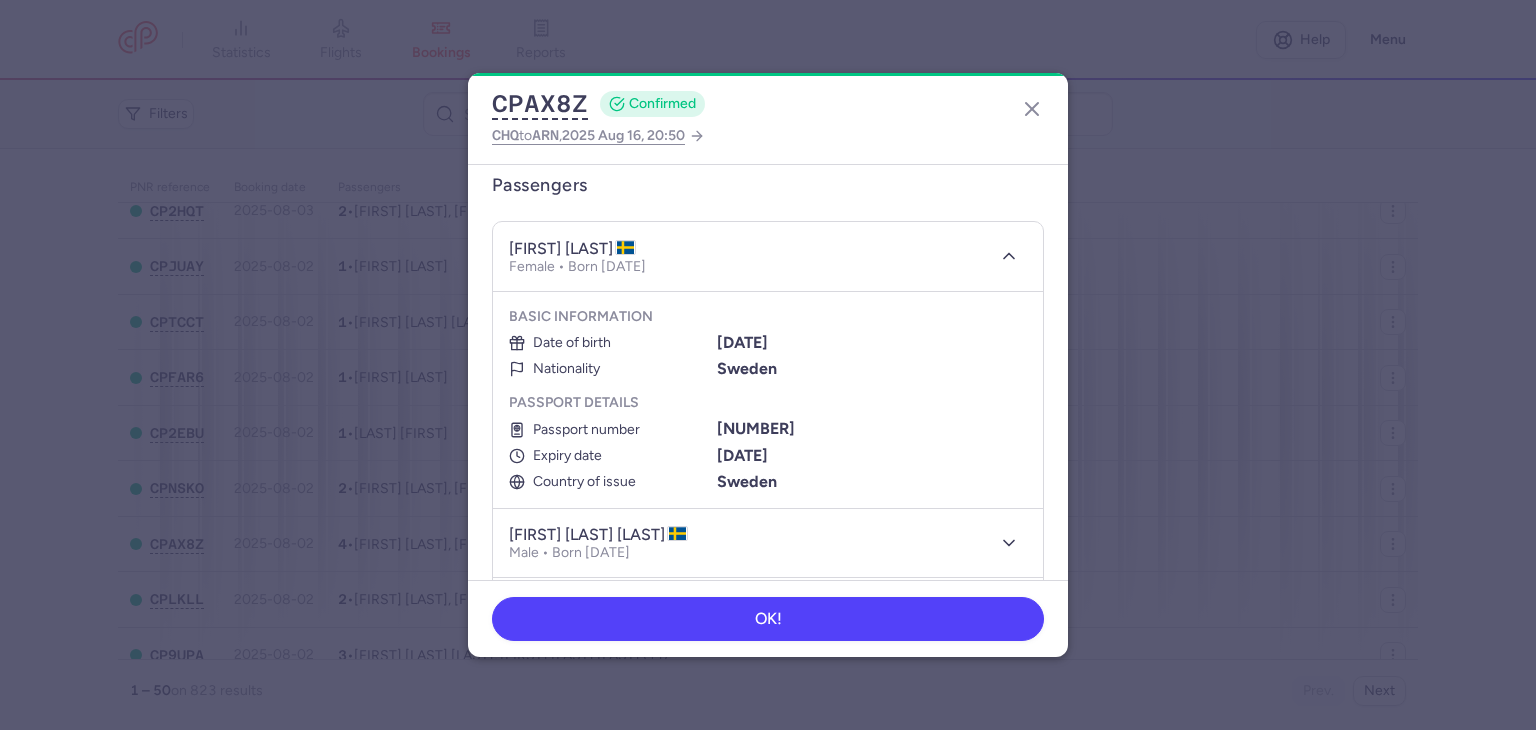 scroll, scrollTop: 173, scrollLeft: 0, axis: vertical 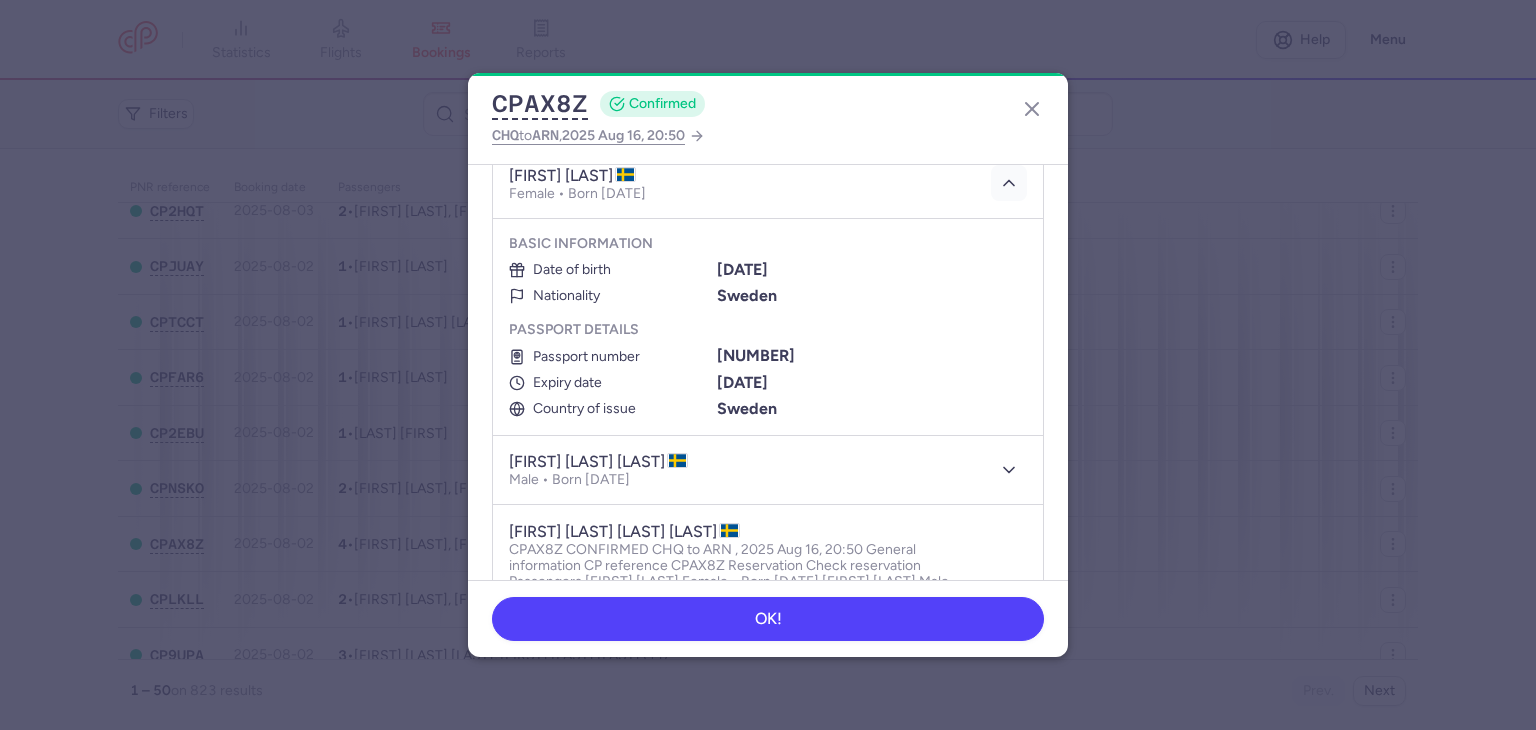 click 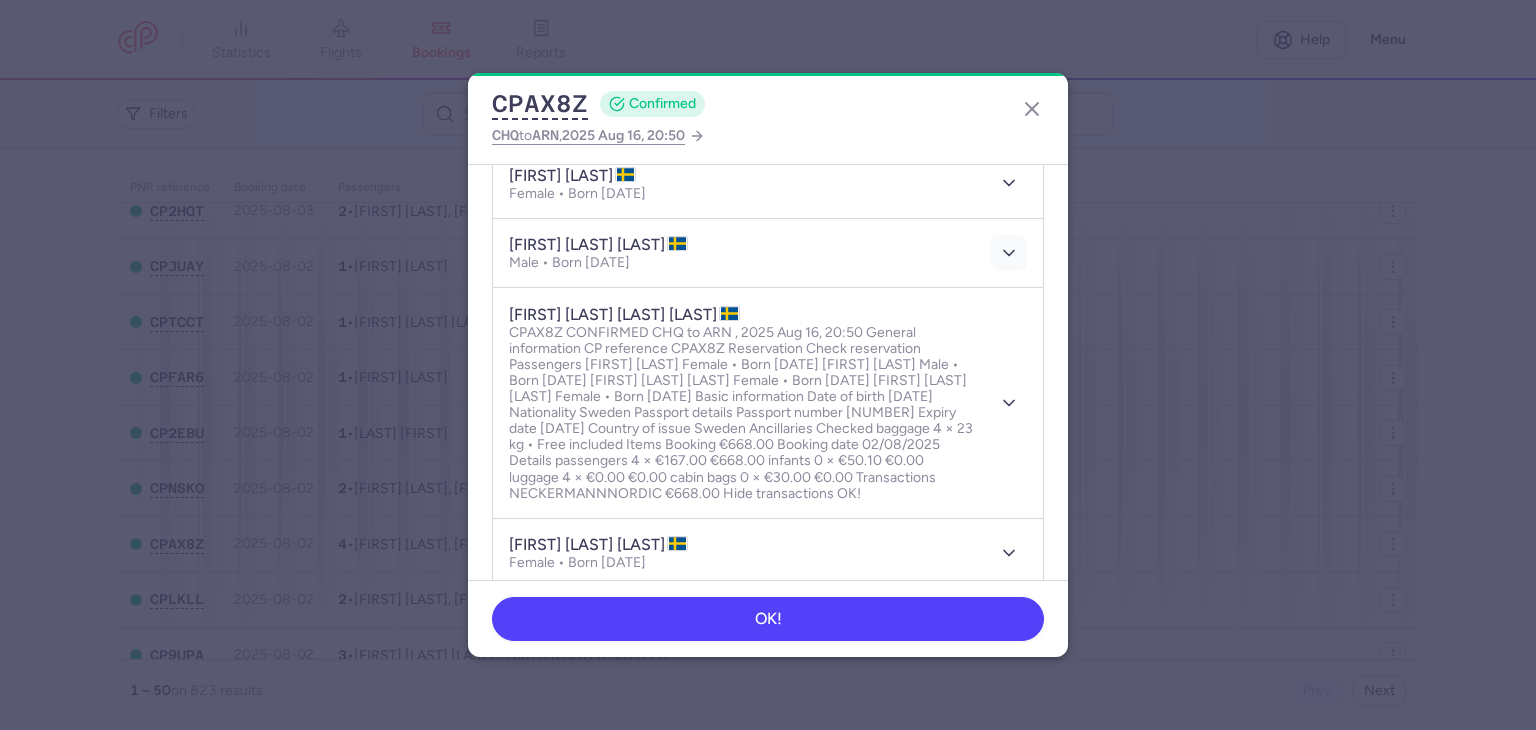 click 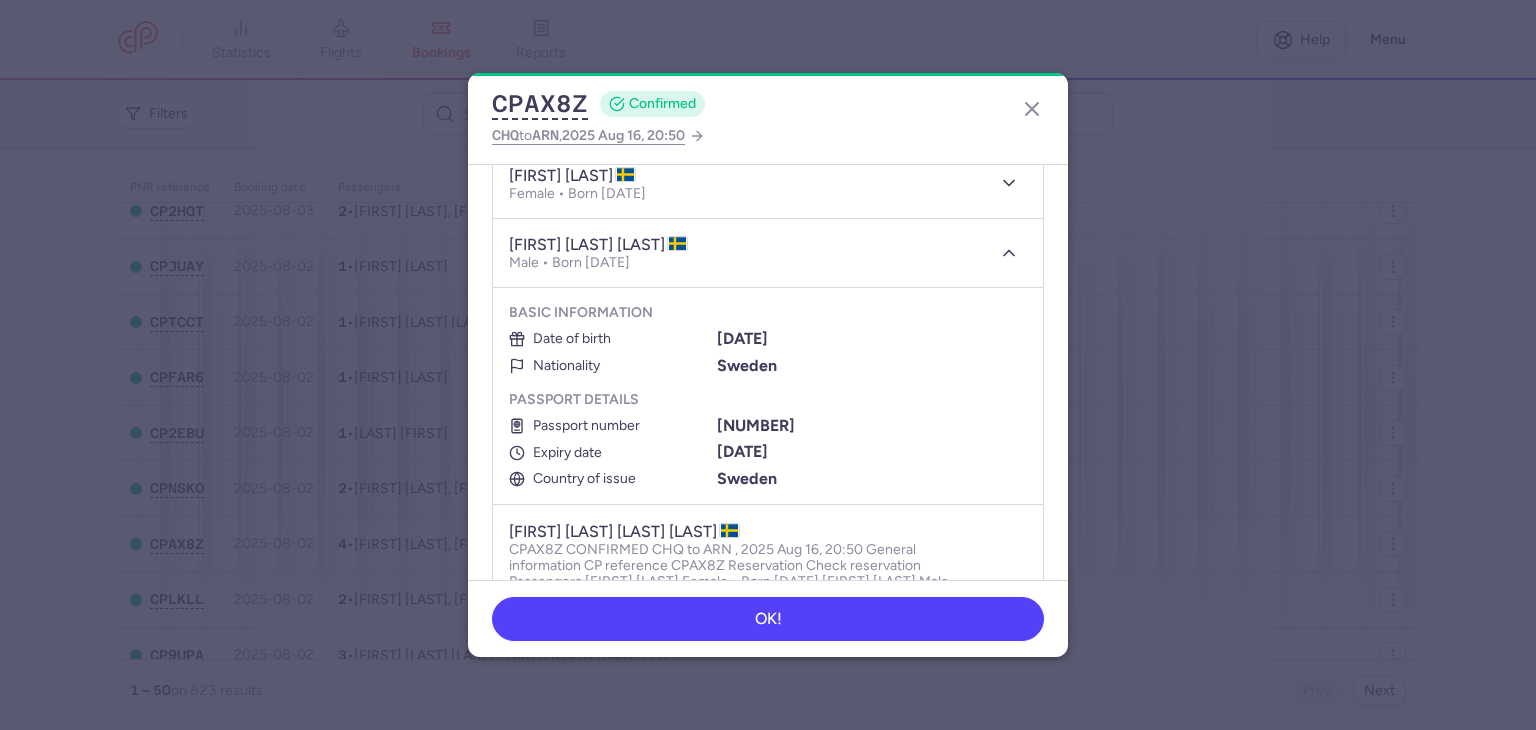 type 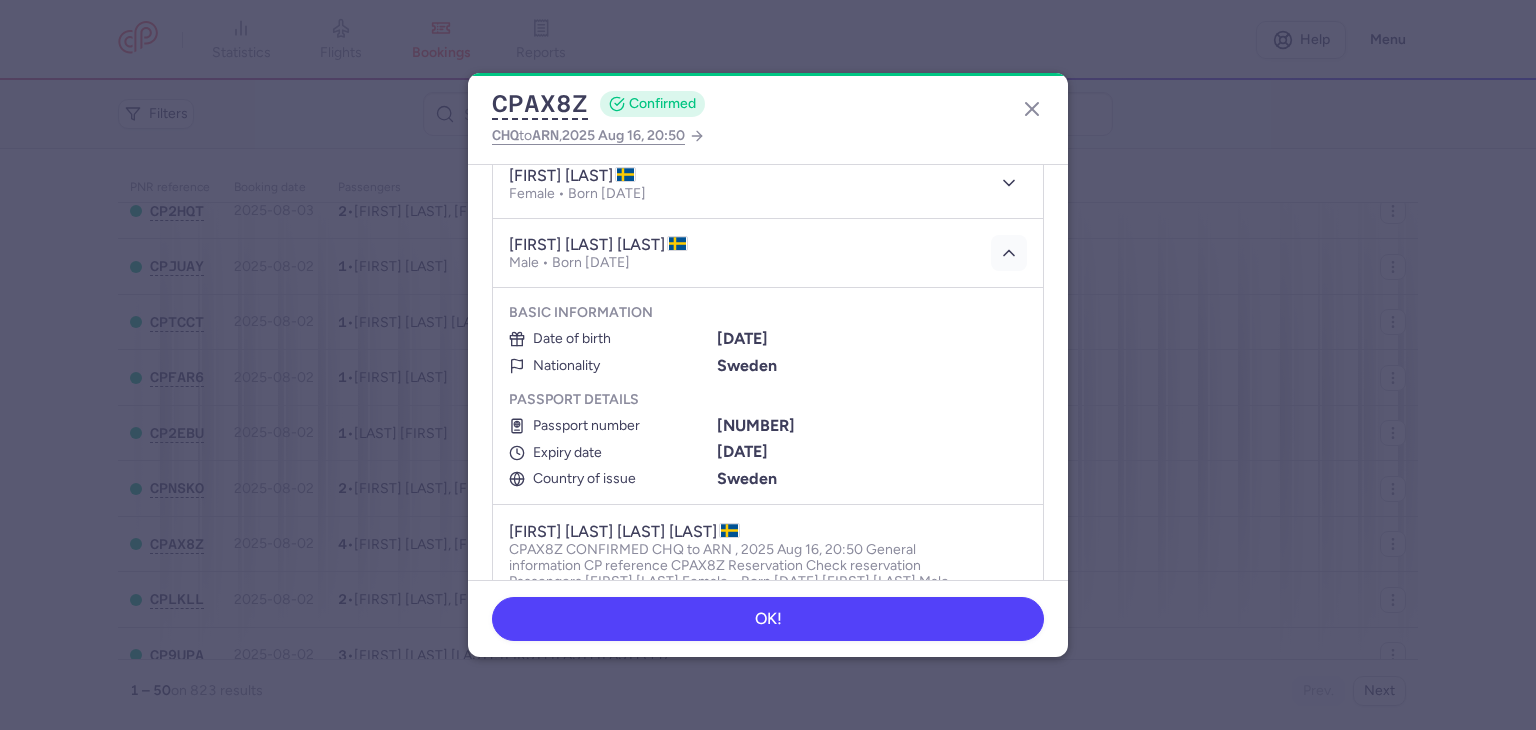 click 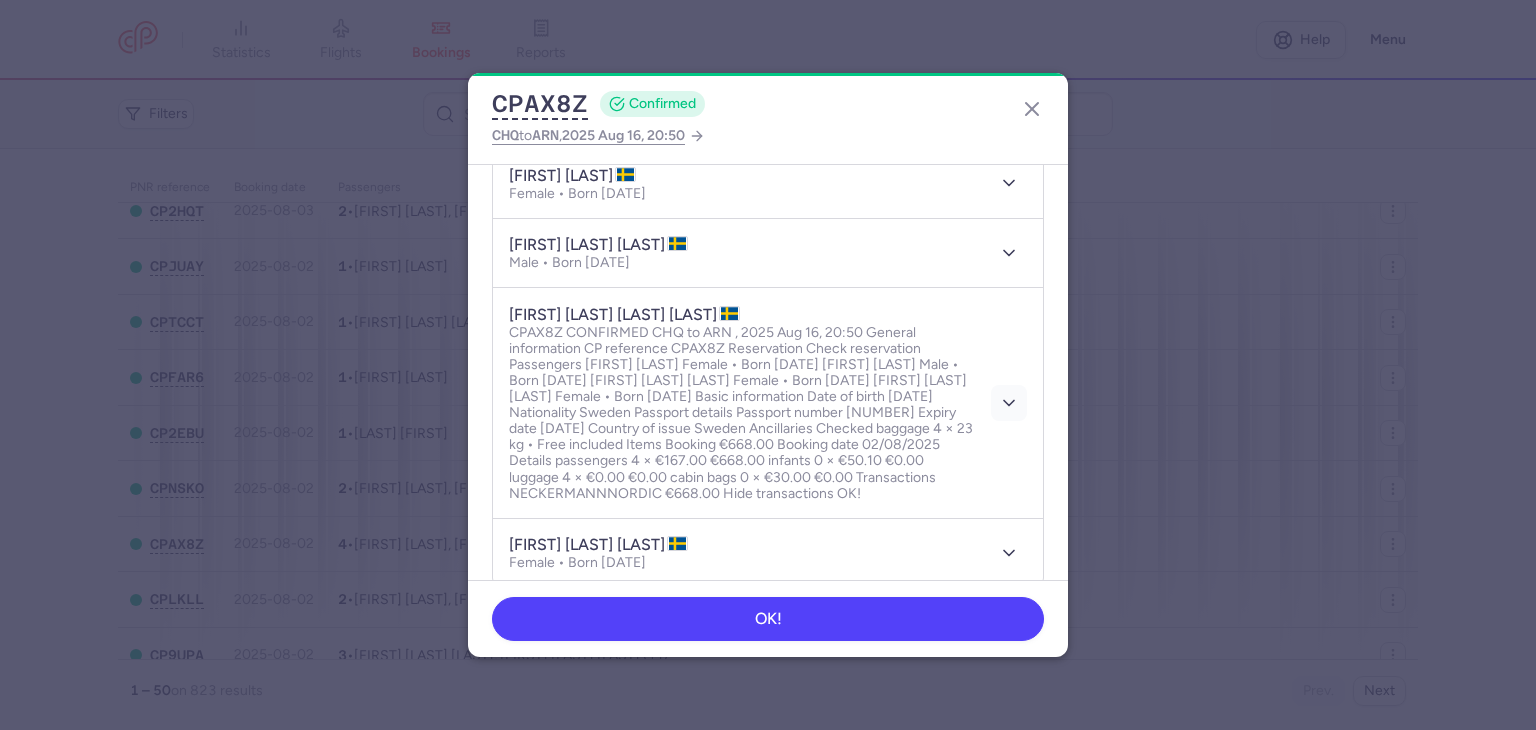 click 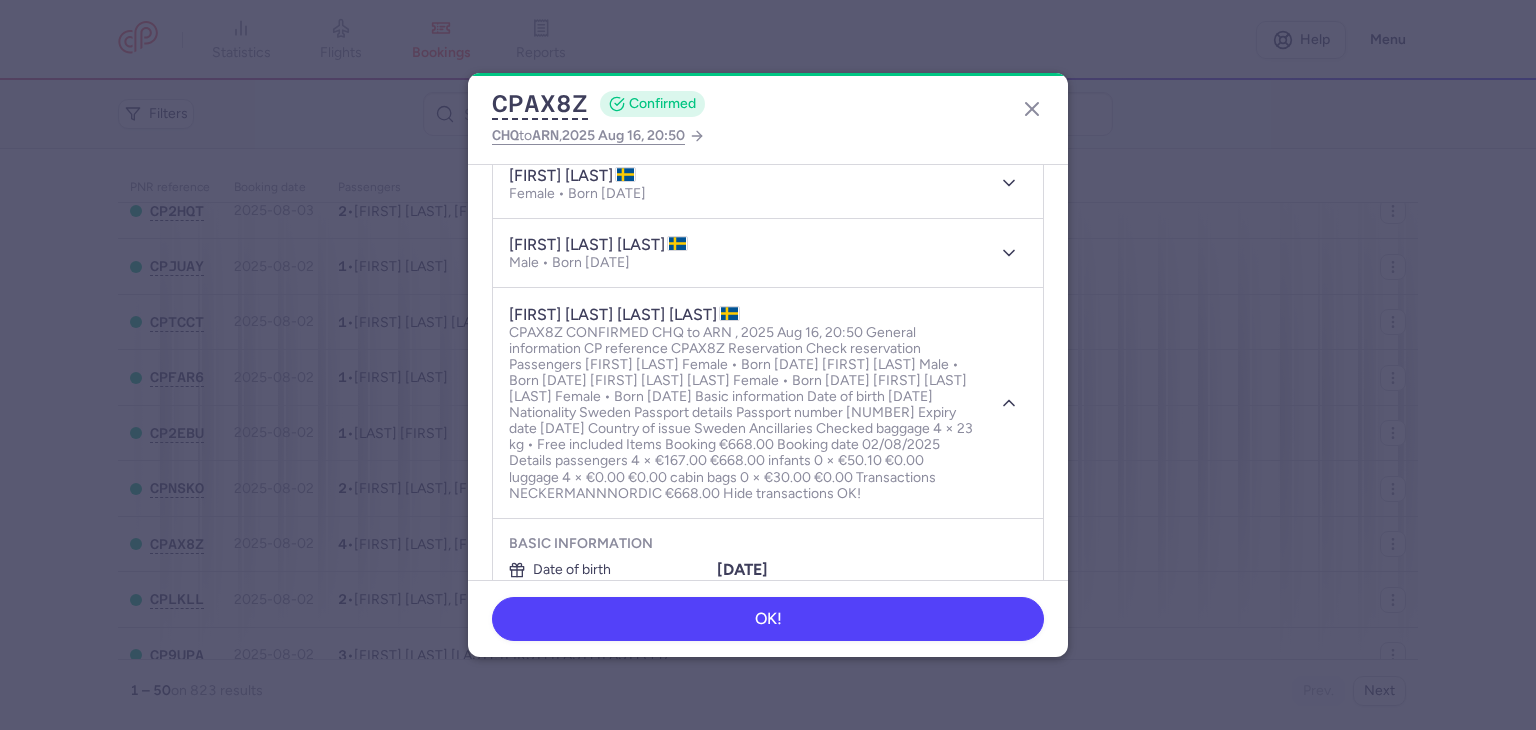 type 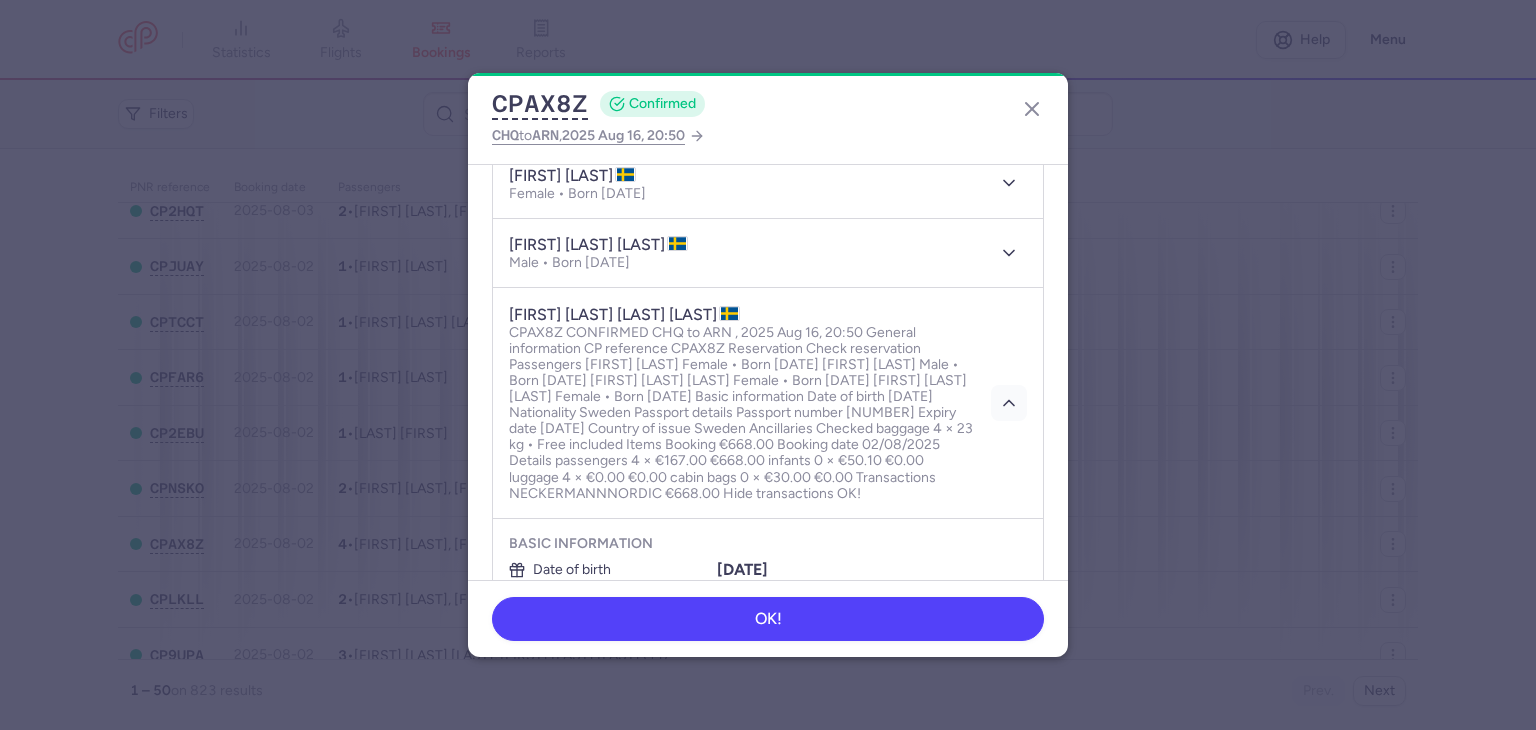 click at bounding box center [1009, 403] 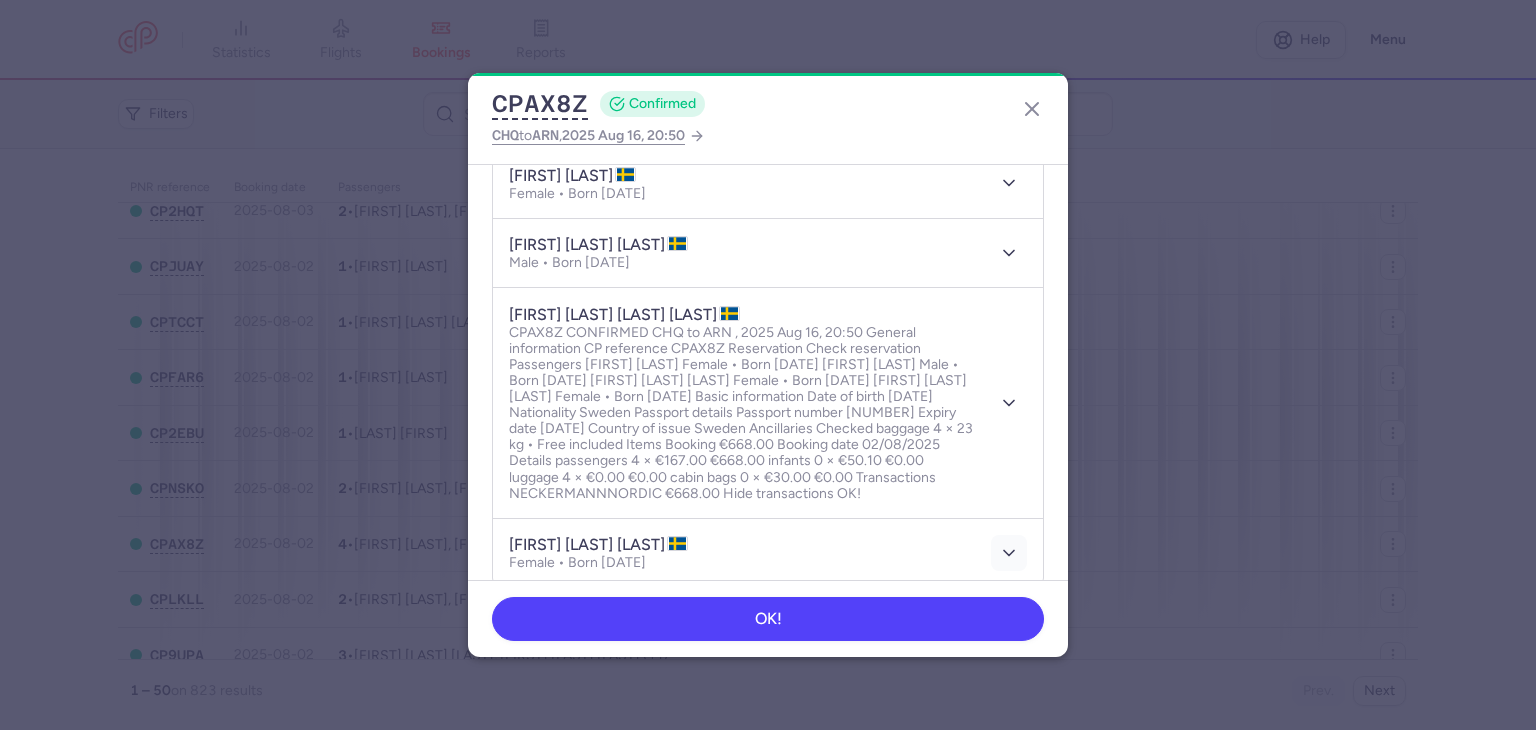 click 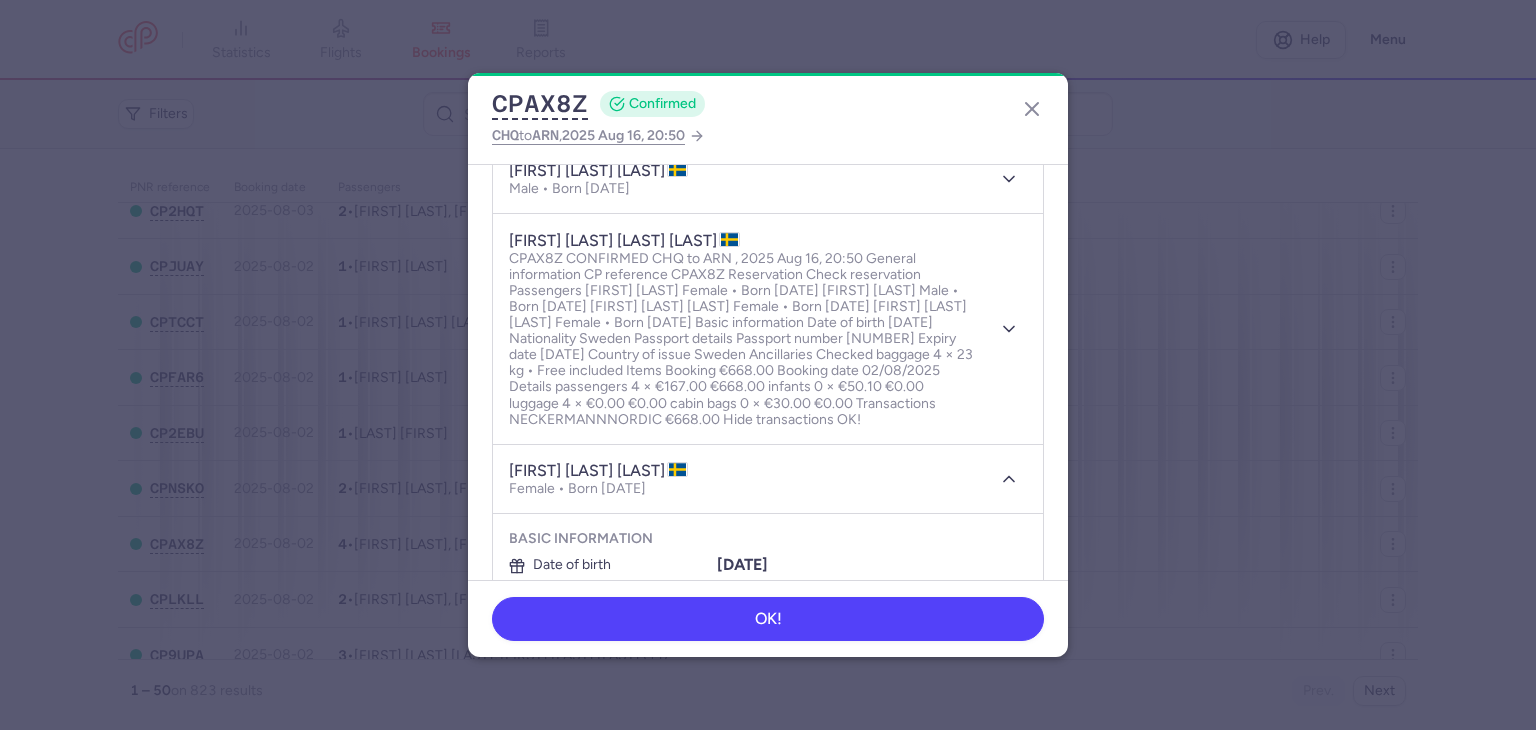 scroll, scrollTop: 341, scrollLeft: 0, axis: vertical 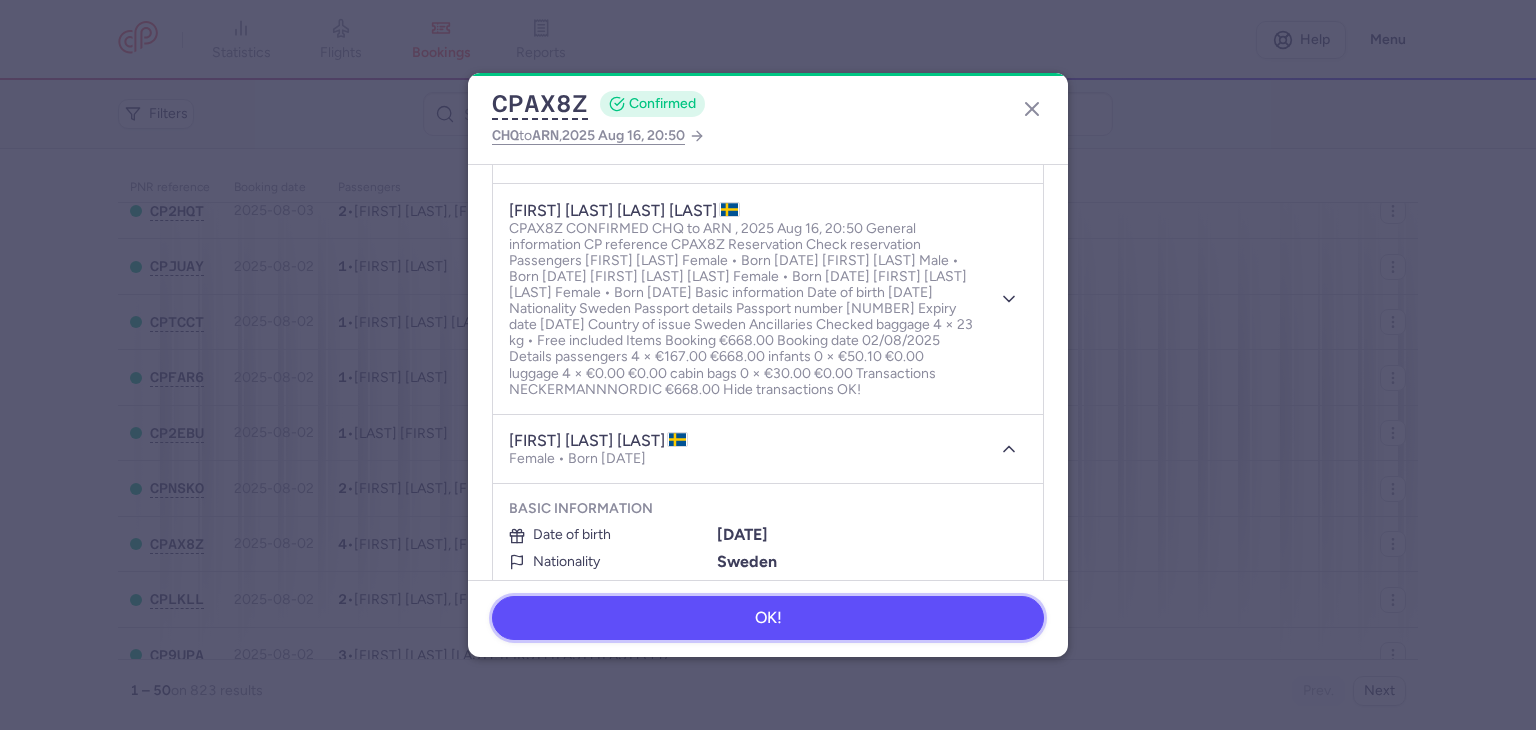 click on "OK!" at bounding box center [768, 618] 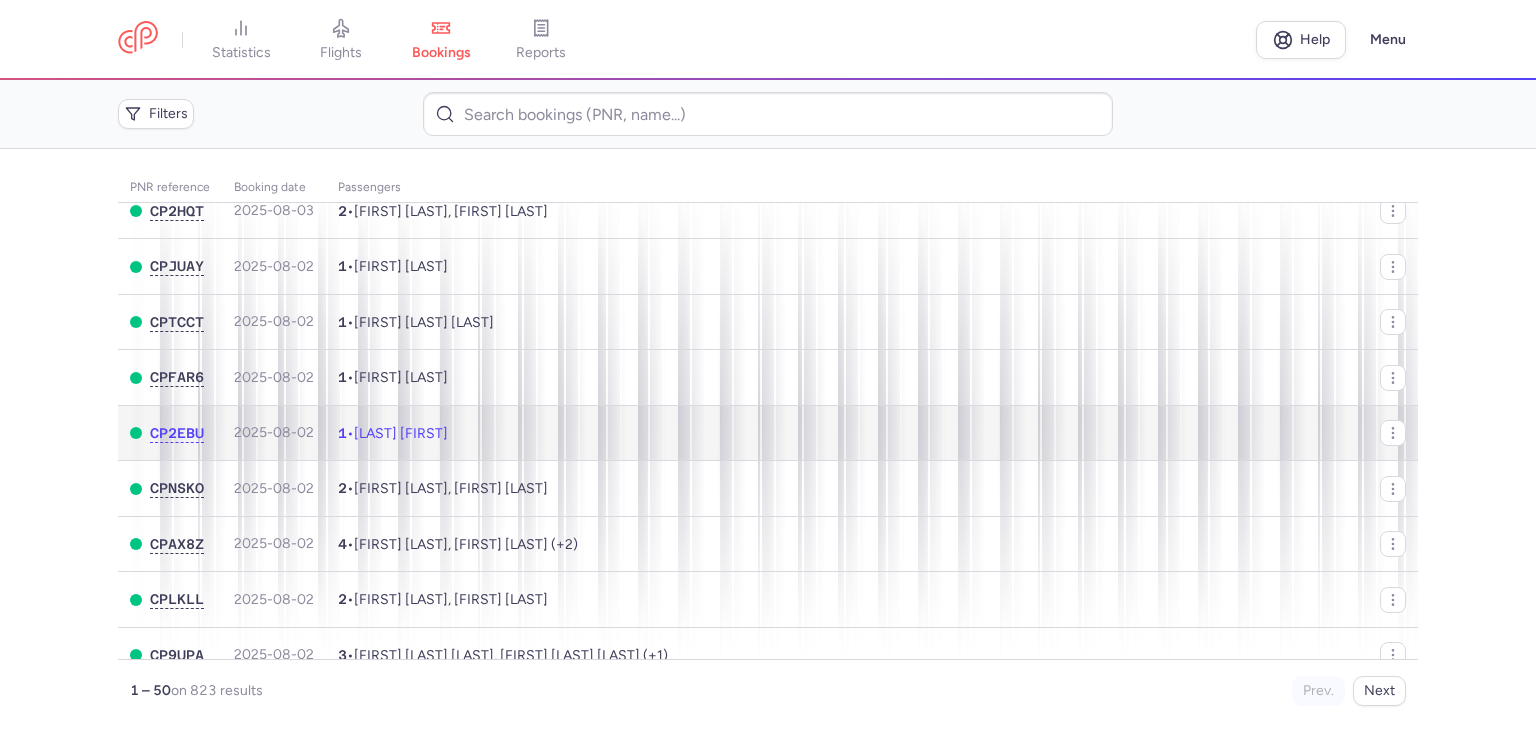 click on "1  •  [LAST] [FIRST]" 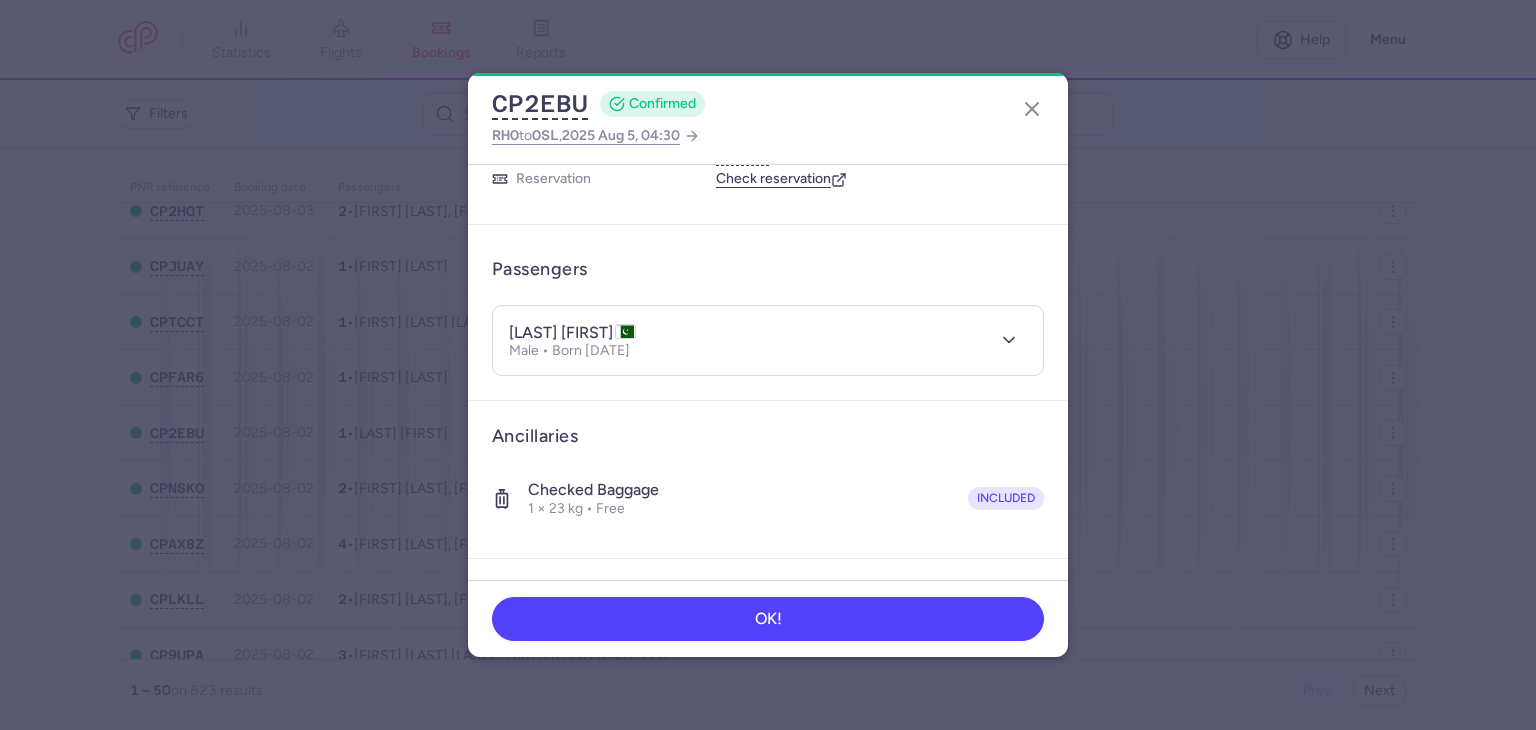 scroll, scrollTop: 0, scrollLeft: 0, axis: both 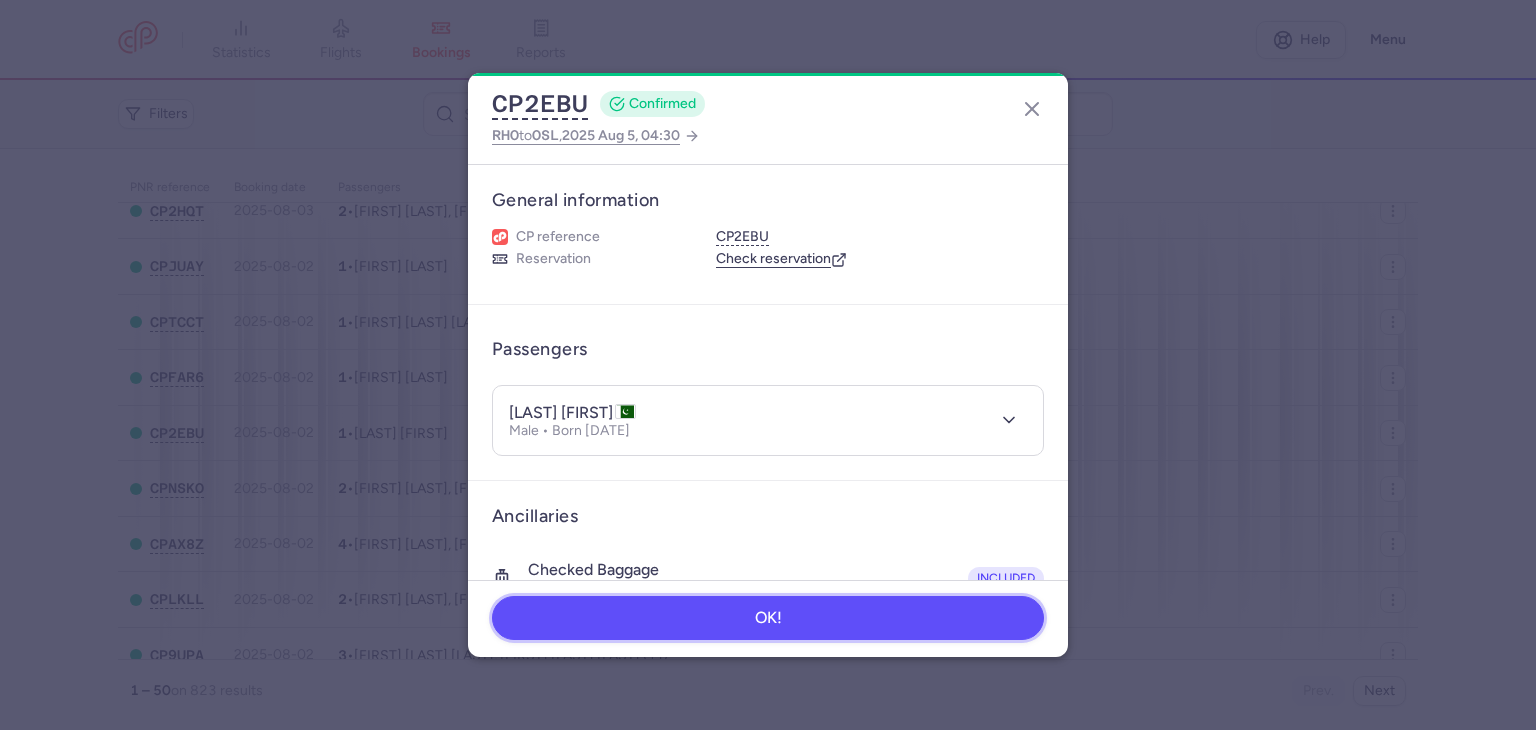 click on "OK!" at bounding box center [768, 618] 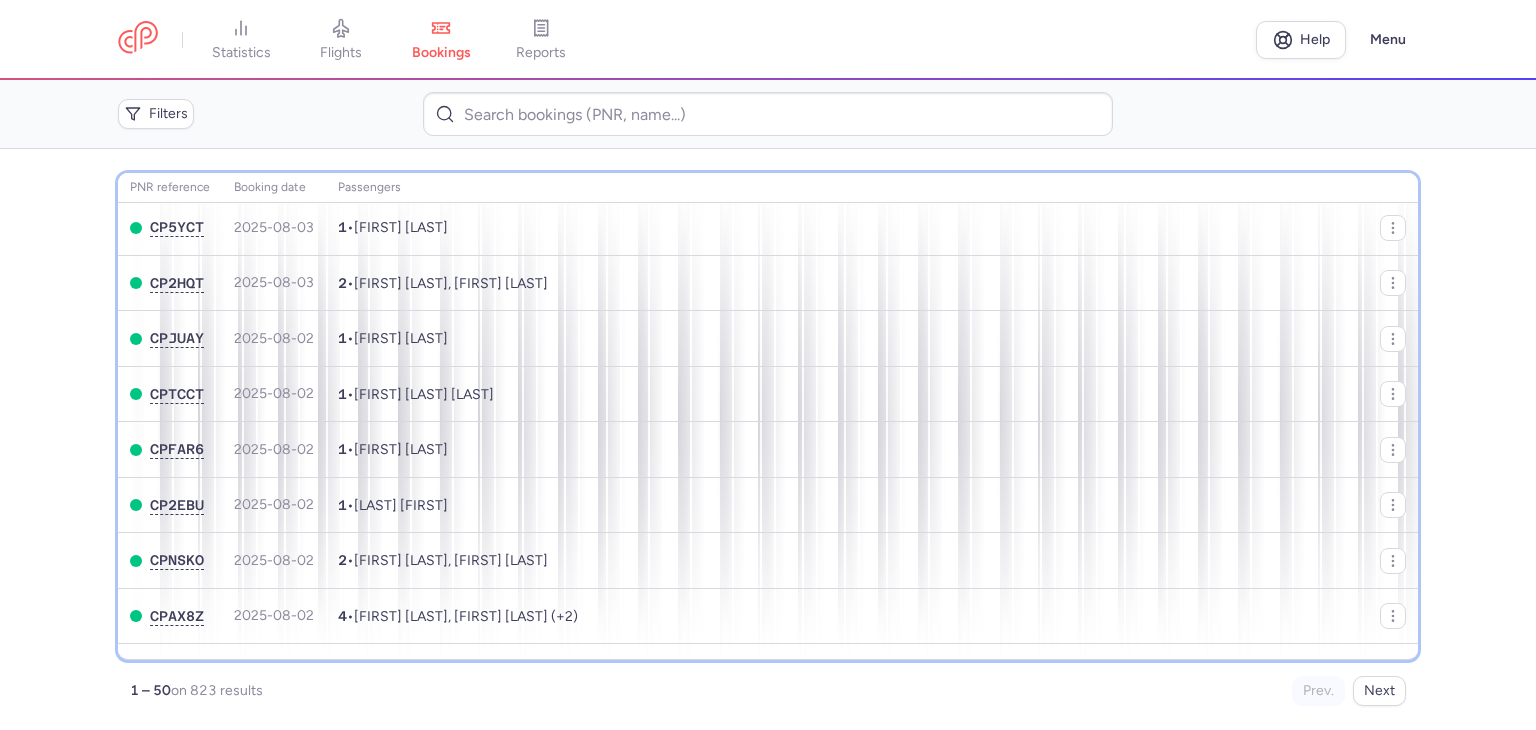 scroll, scrollTop: 0, scrollLeft: 0, axis: both 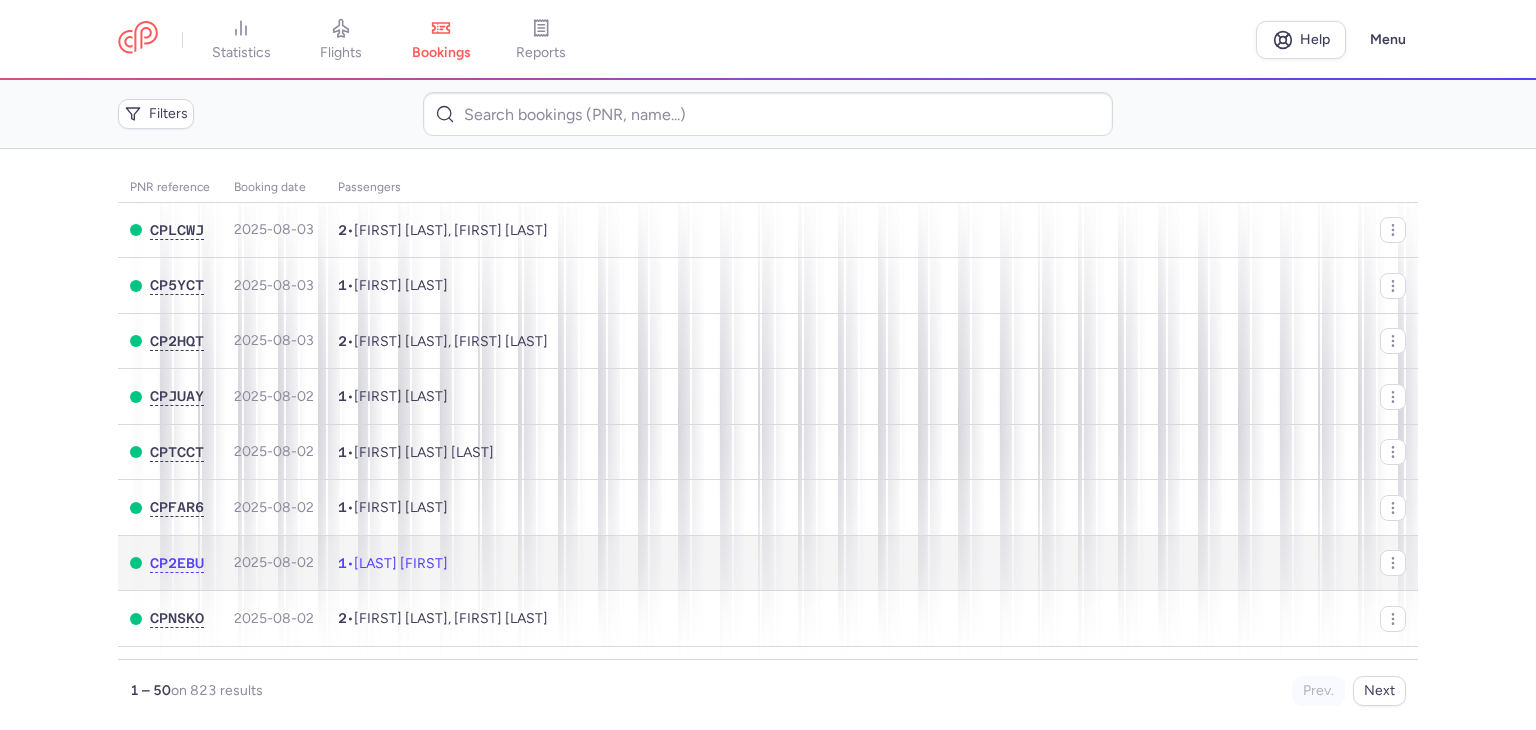 click on "1  •  [LAST] [FIRST]" 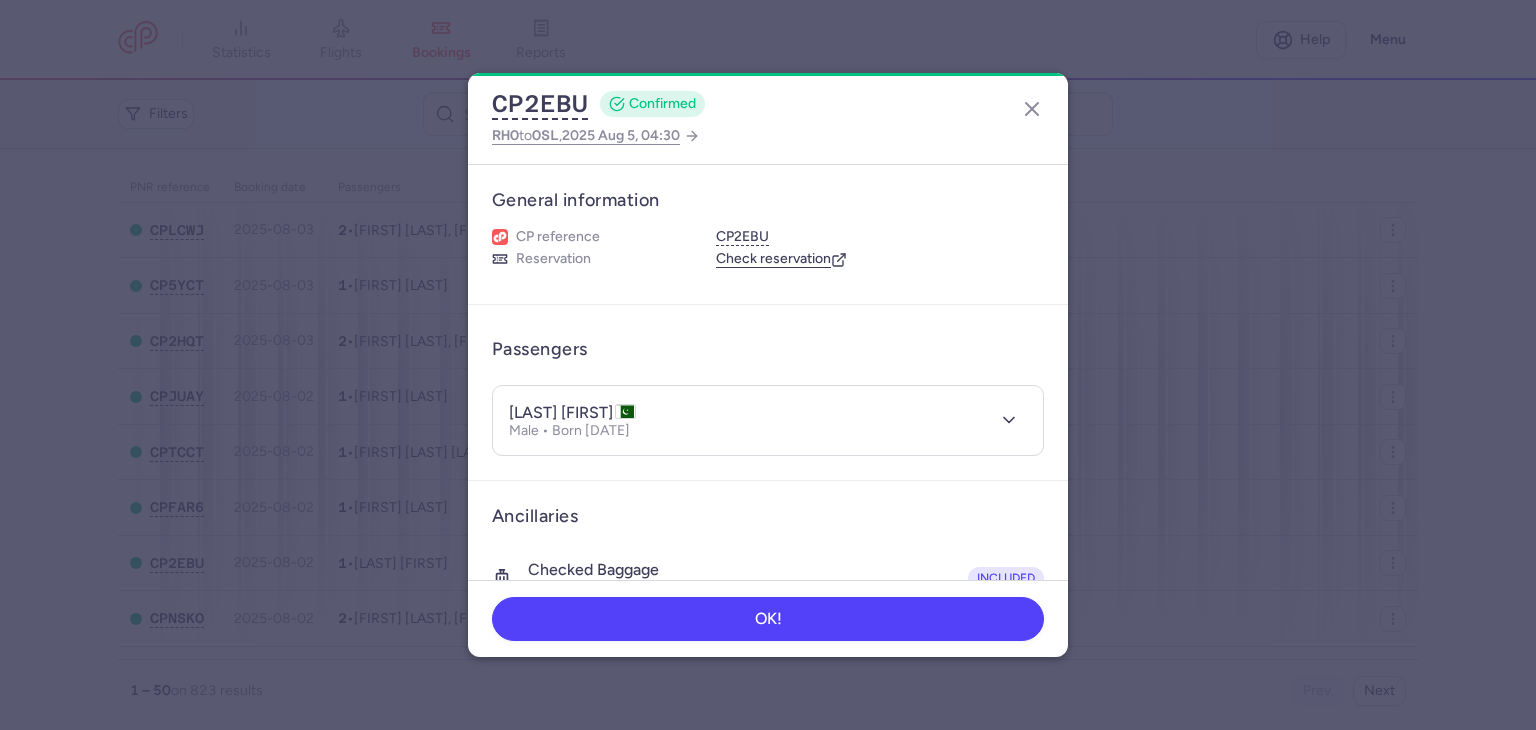 type 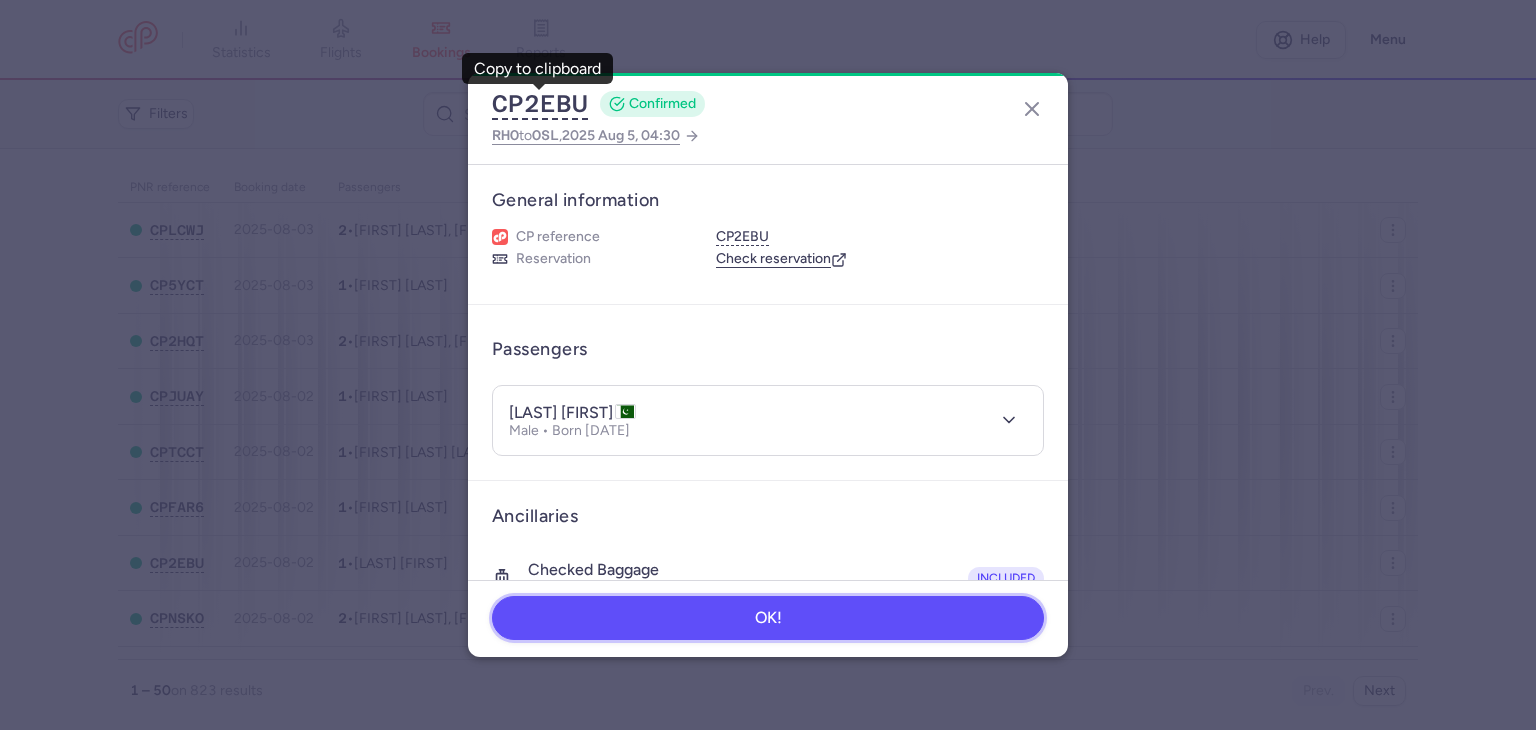 click on "OK!" at bounding box center [768, 618] 